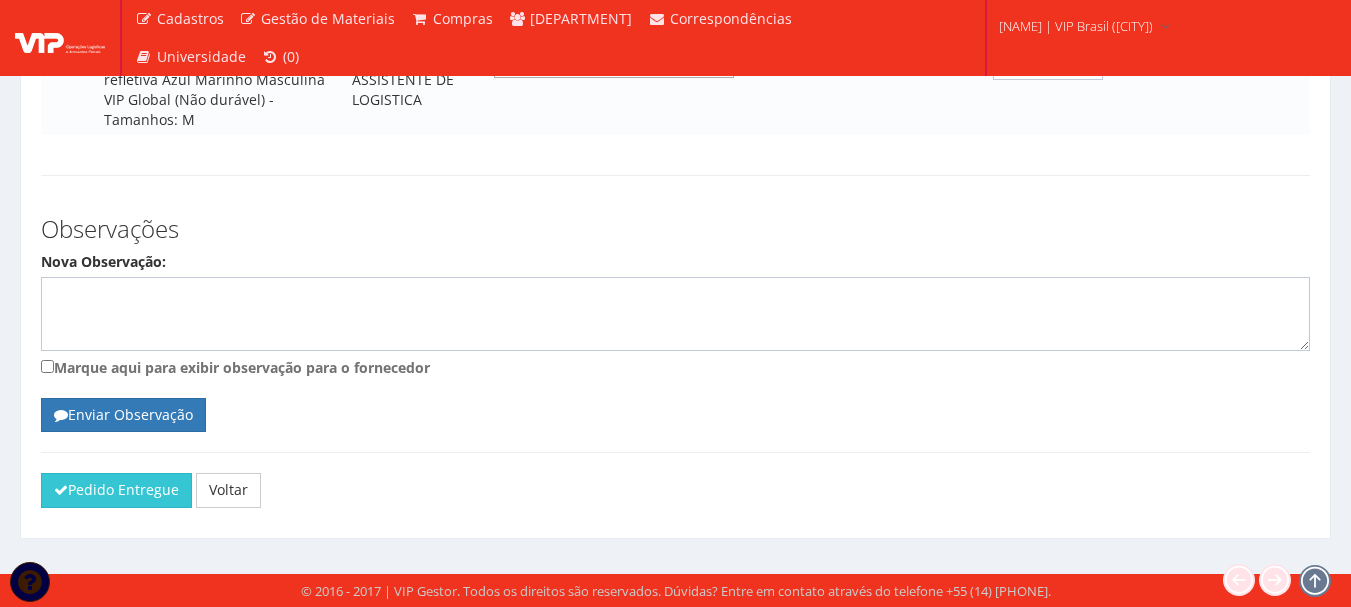 scroll, scrollTop: 1951, scrollLeft: 0, axis: vertical 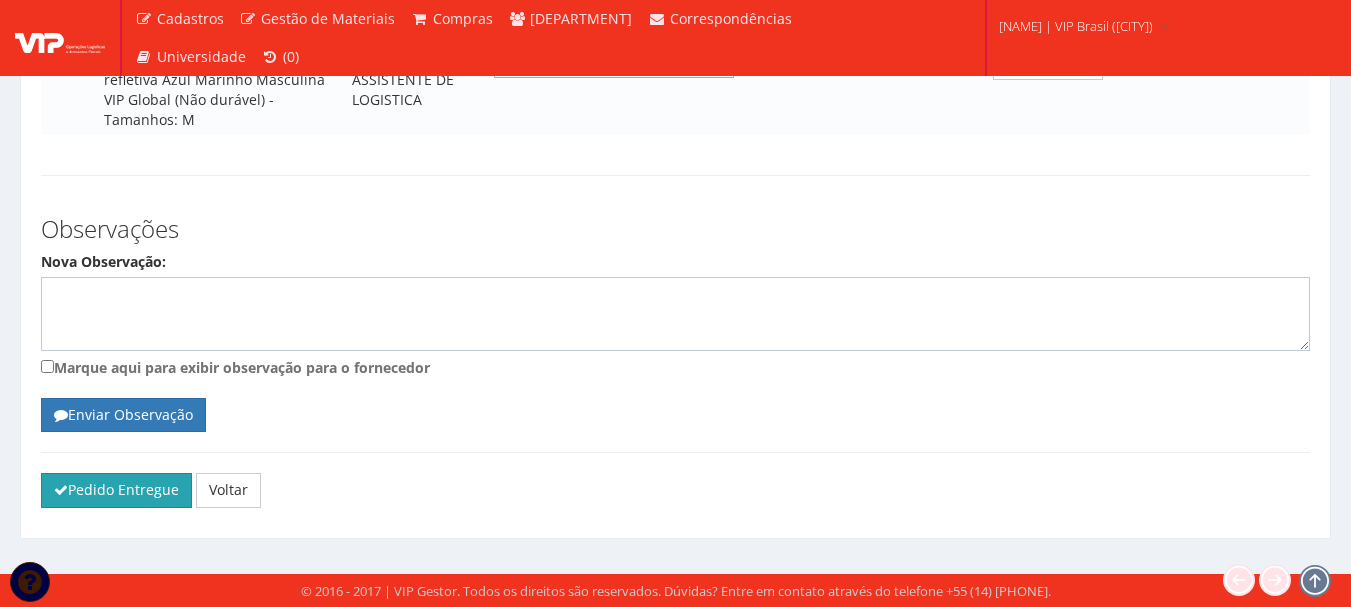 click on "Pedido Entregue" at bounding box center (116, 490) 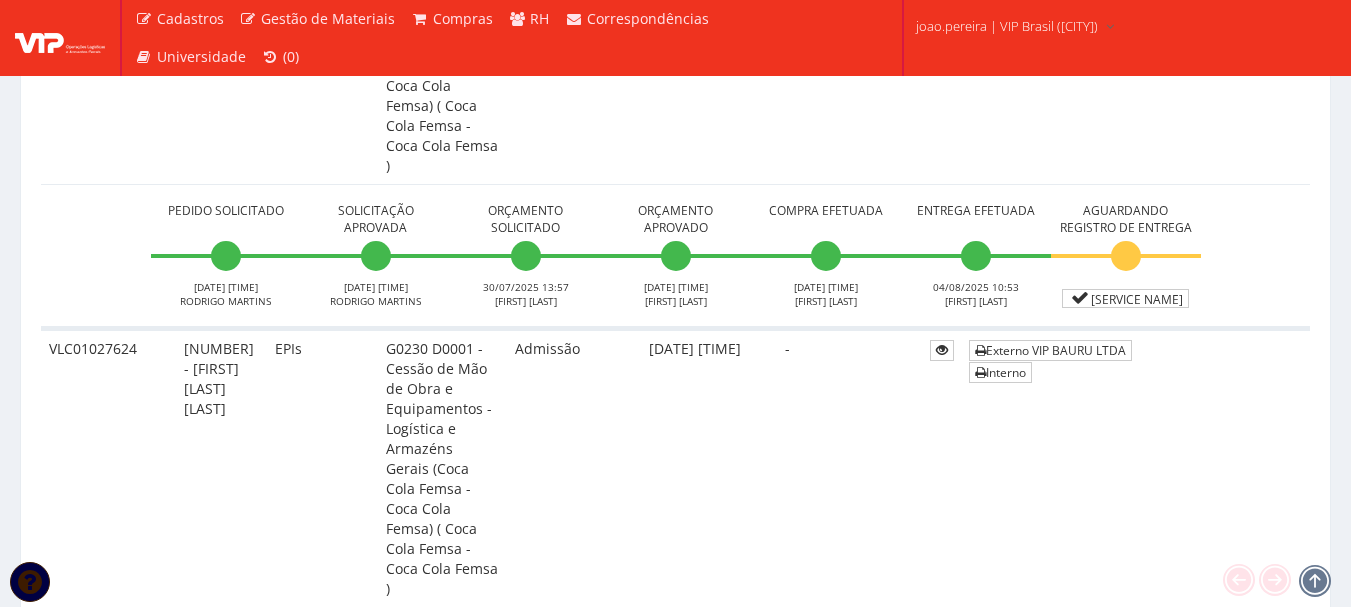 scroll, scrollTop: 1300, scrollLeft: 0, axis: vertical 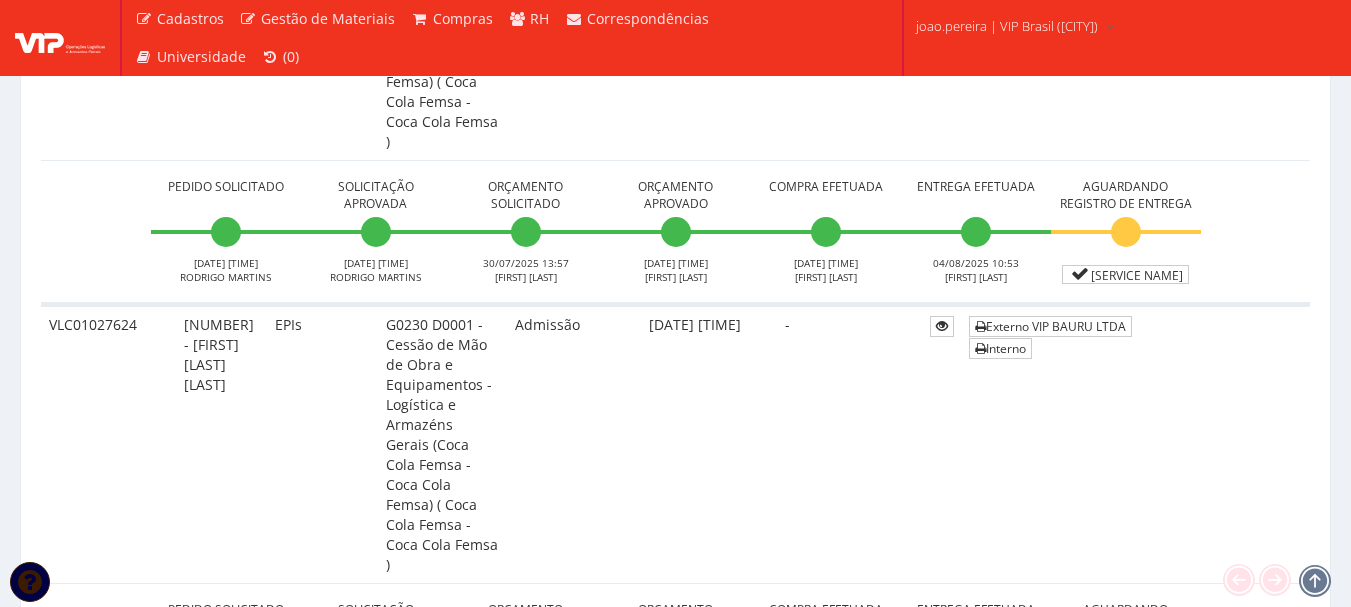 click on "[SERVICE NAME]" at bounding box center (1125, 697) 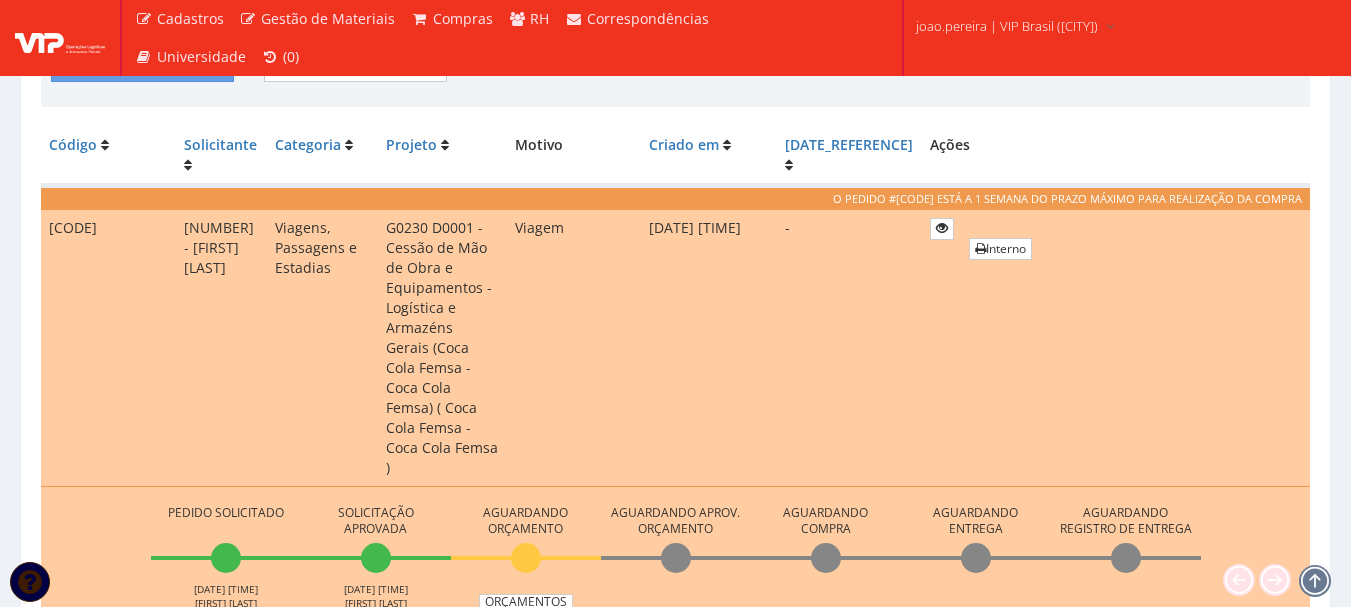 scroll, scrollTop: 600, scrollLeft: 0, axis: vertical 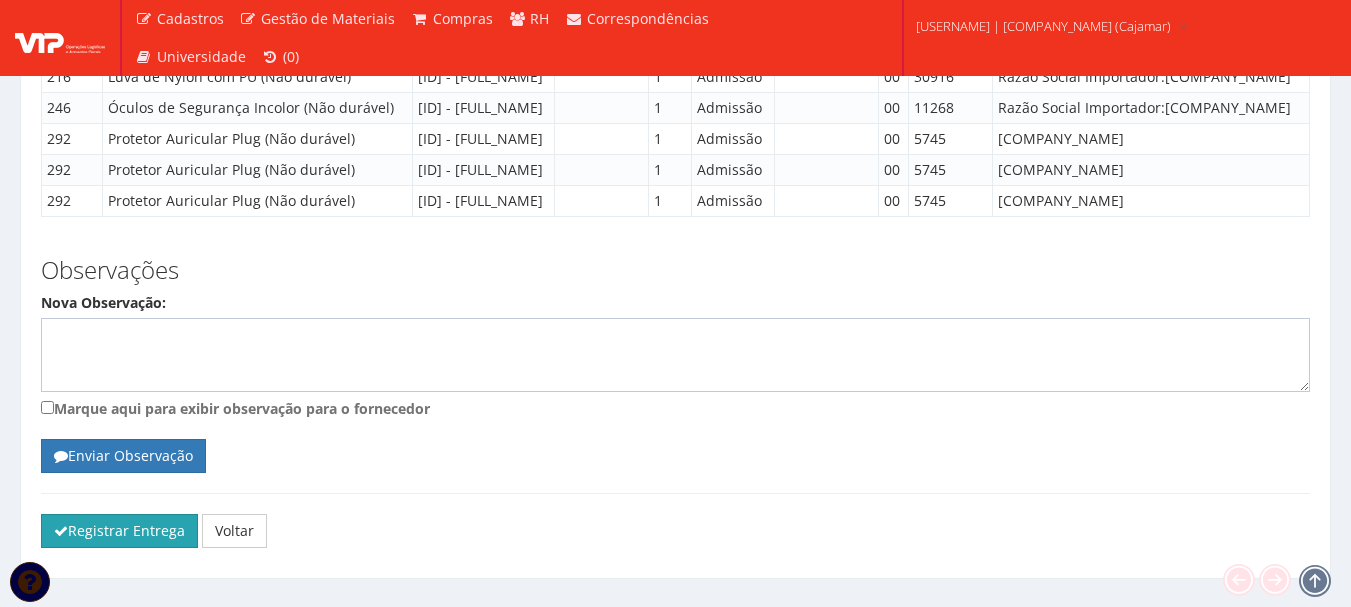 click on "Registrar Entrega" at bounding box center (119, 531) 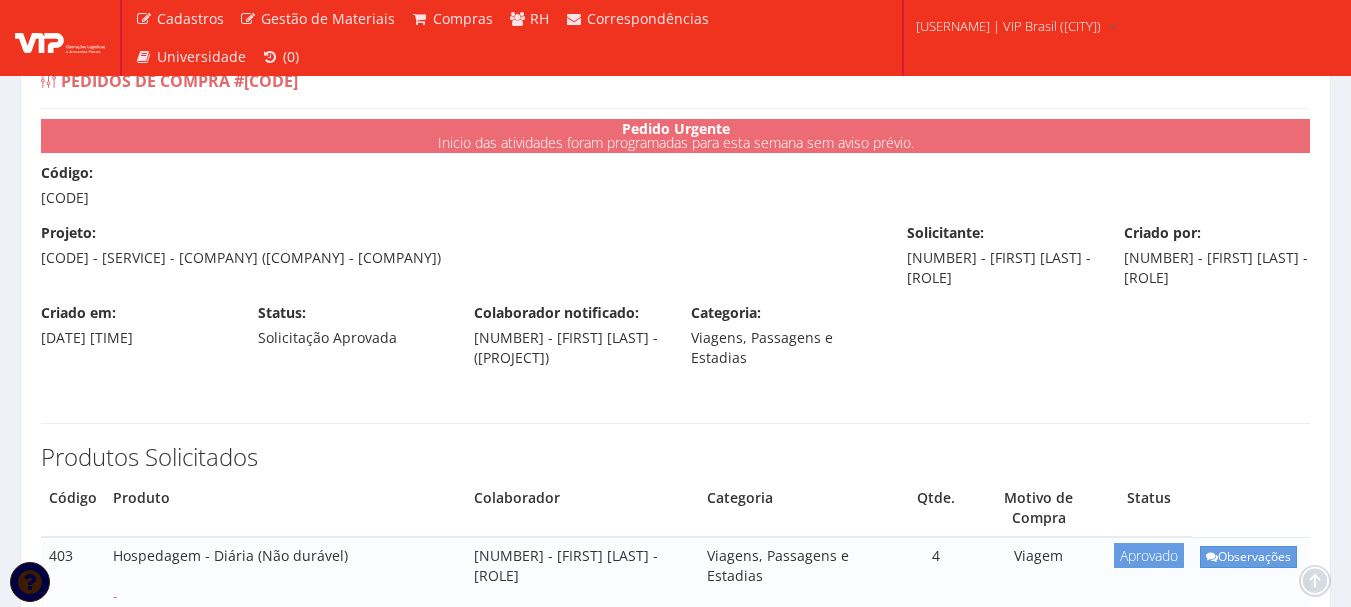 scroll, scrollTop: 0, scrollLeft: 0, axis: both 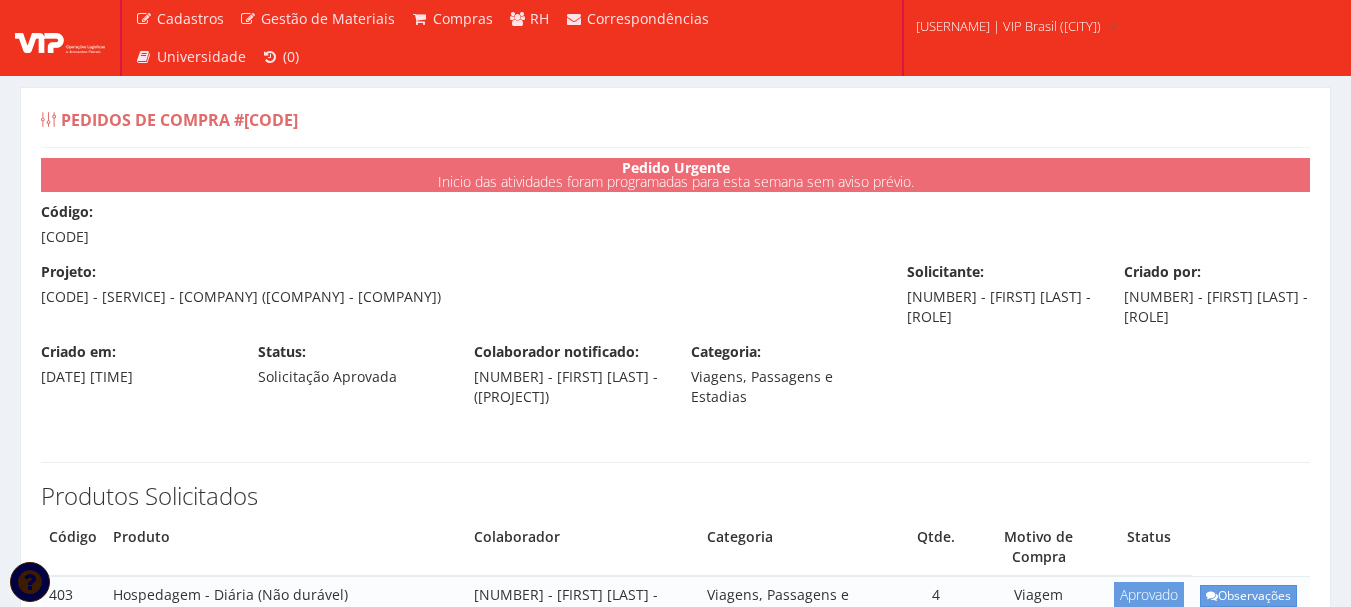 drag, startPoint x: 41, startPoint y: 235, endPoint x: 133, endPoint y: 233, distance: 92.021736 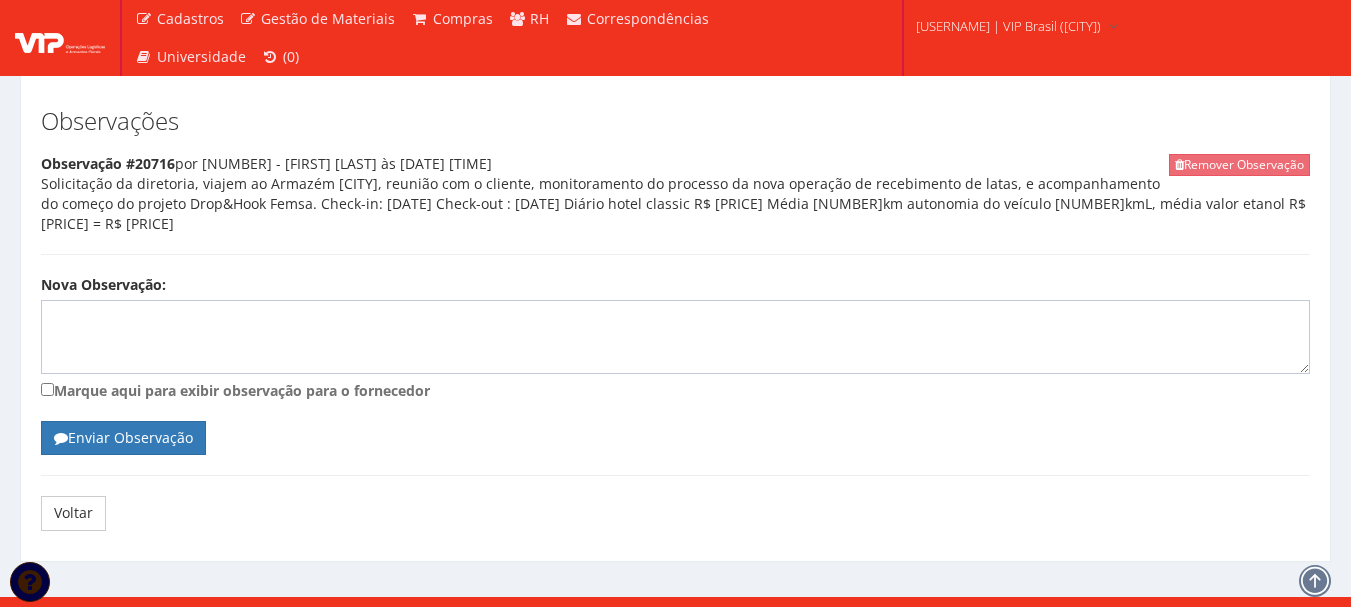 scroll, scrollTop: 839, scrollLeft: 0, axis: vertical 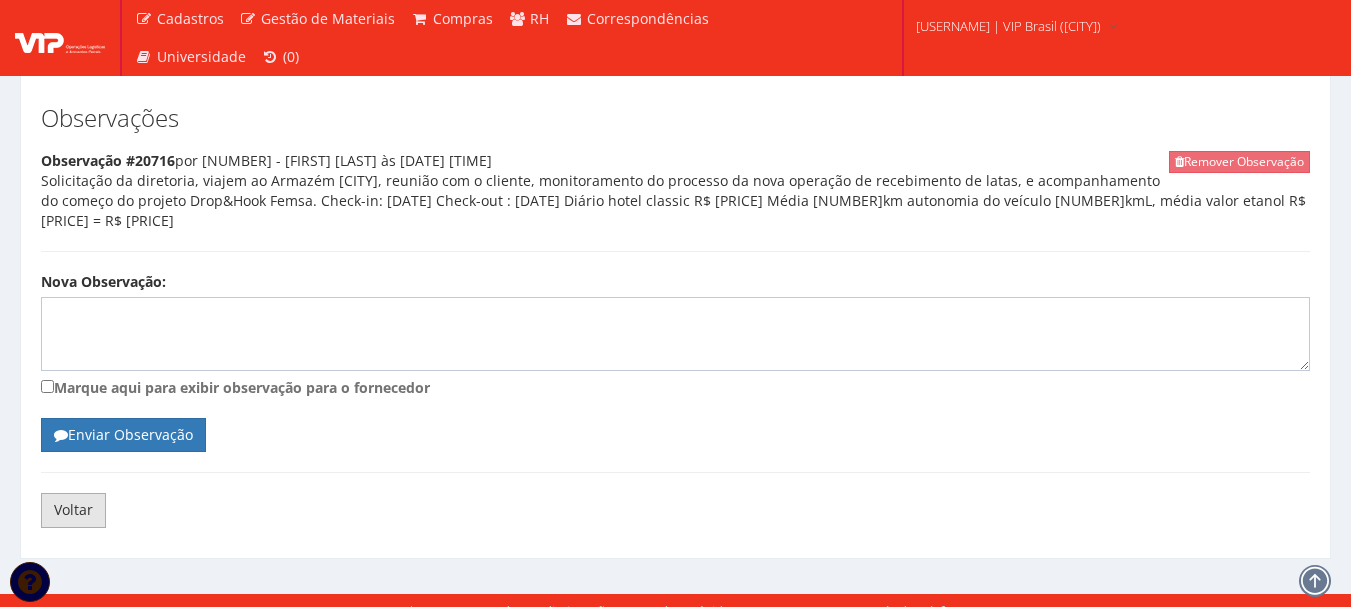 click on "Voltar" at bounding box center [73, 510] 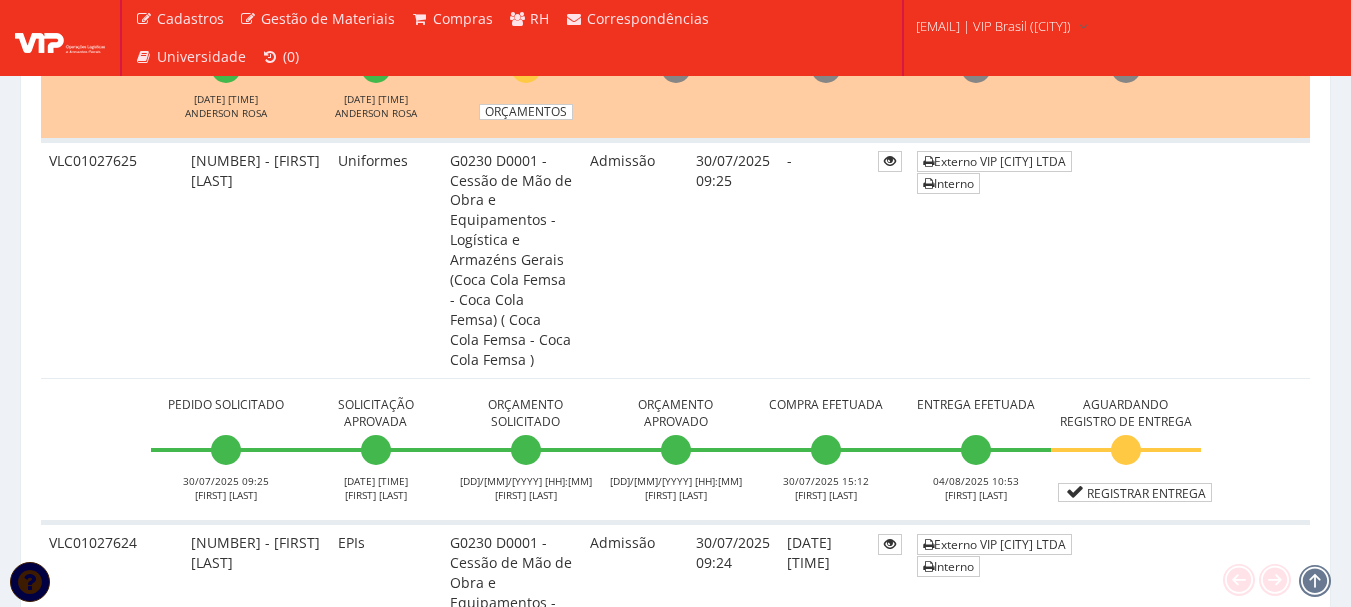 scroll, scrollTop: 1000, scrollLeft: 0, axis: vertical 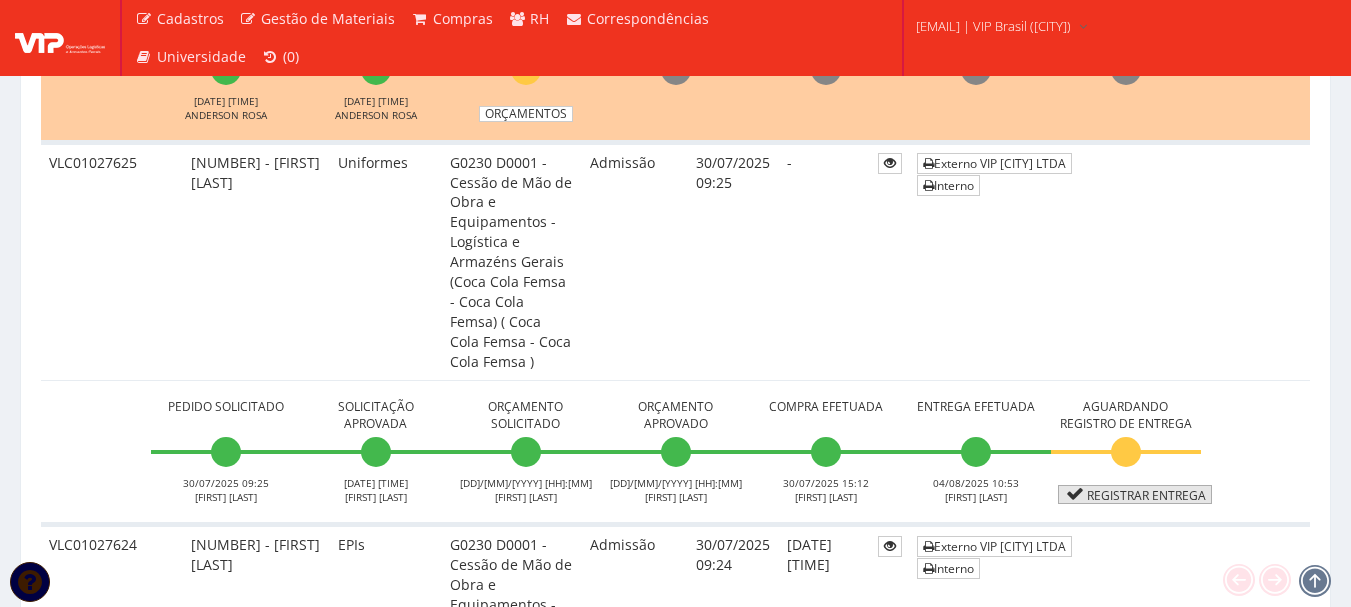 click on "Registrar Entrega" at bounding box center [1135, 494] 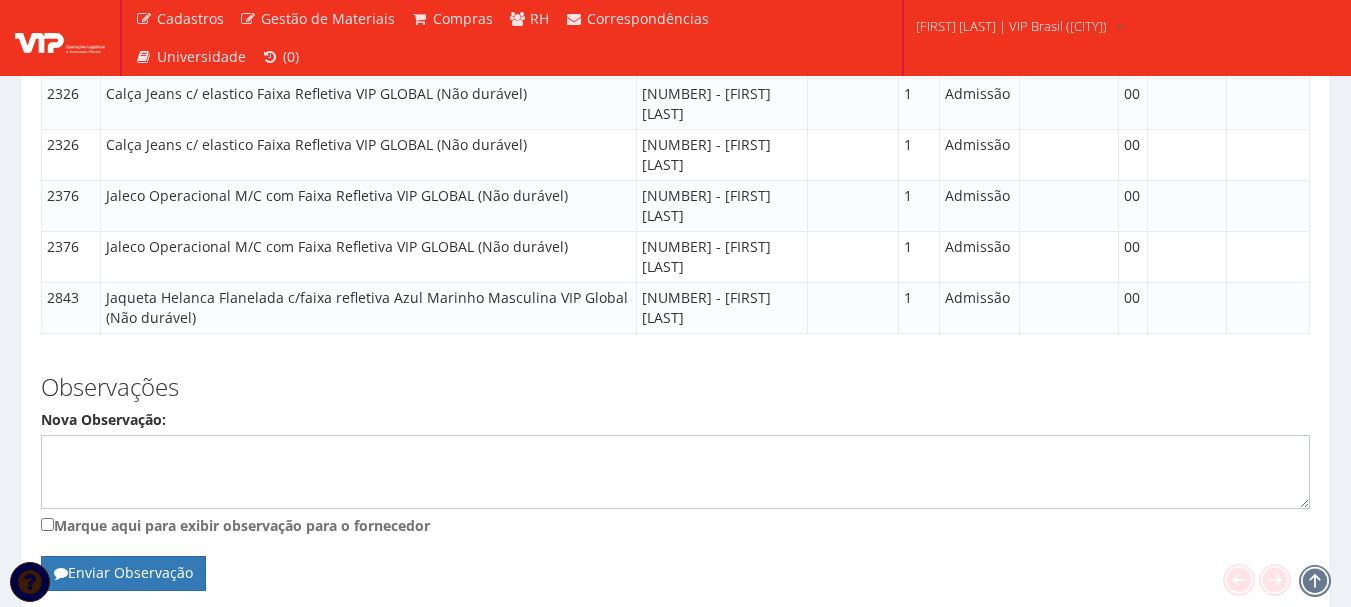 scroll, scrollTop: 1731, scrollLeft: 0, axis: vertical 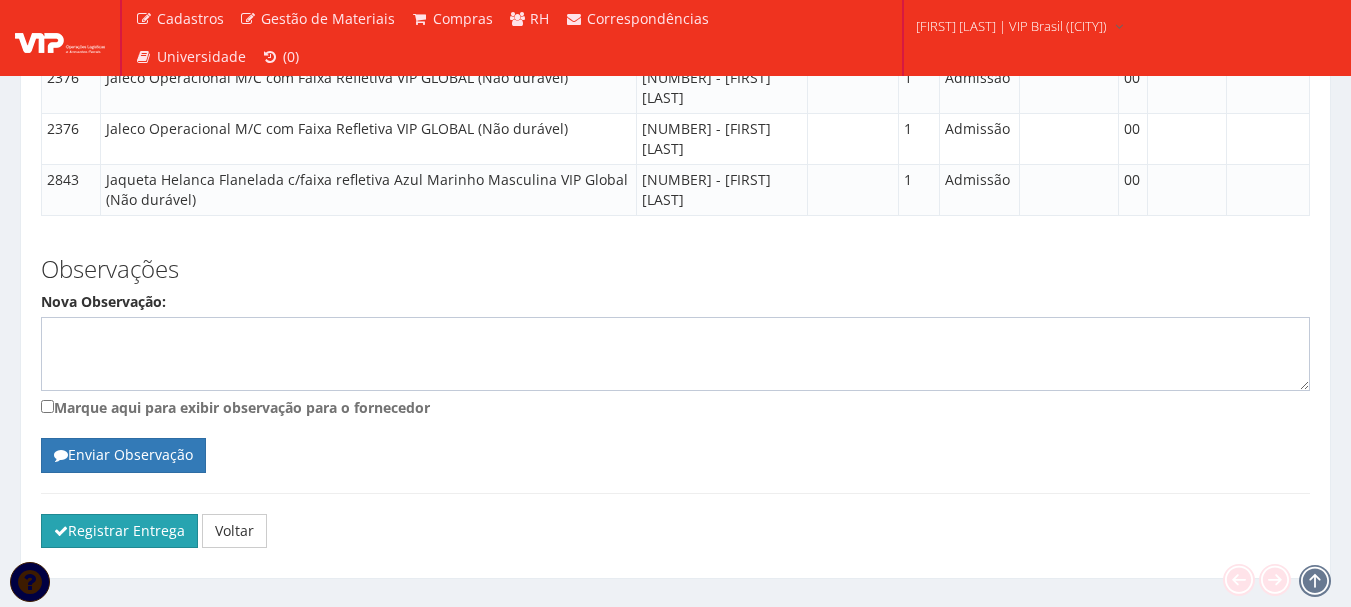 click on "Registrar Entrega" at bounding box center [119, 531] 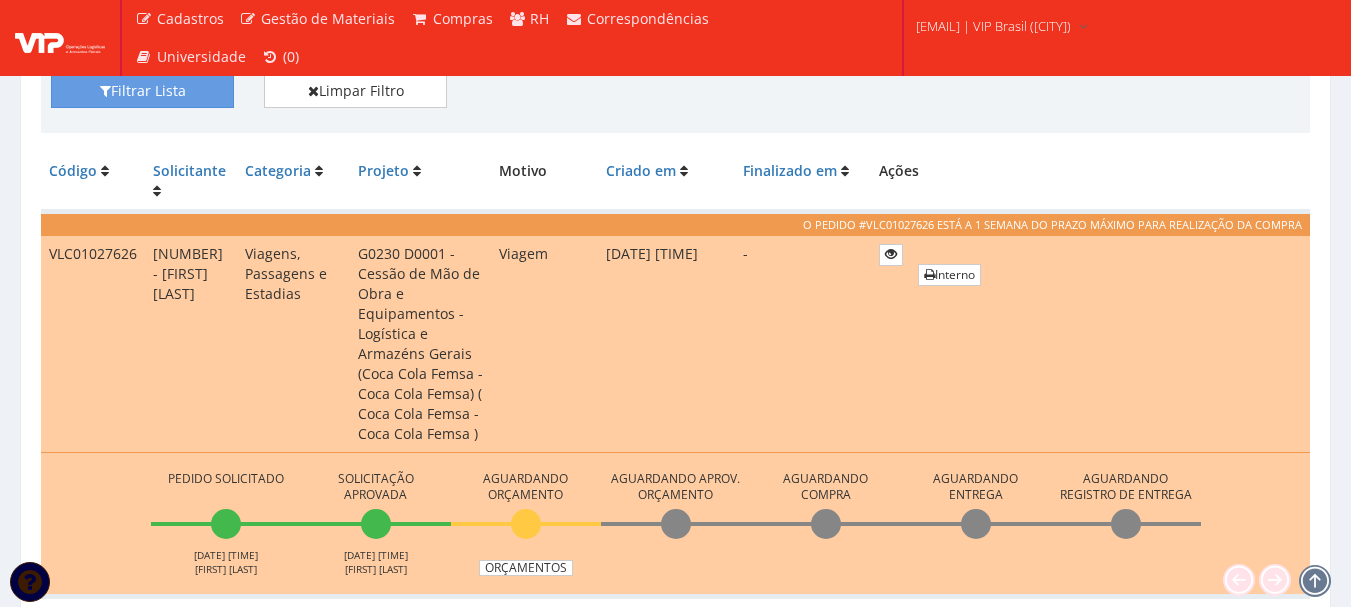 scroll, scrollTop: 500, scrollLeft: 0, axis: vertical 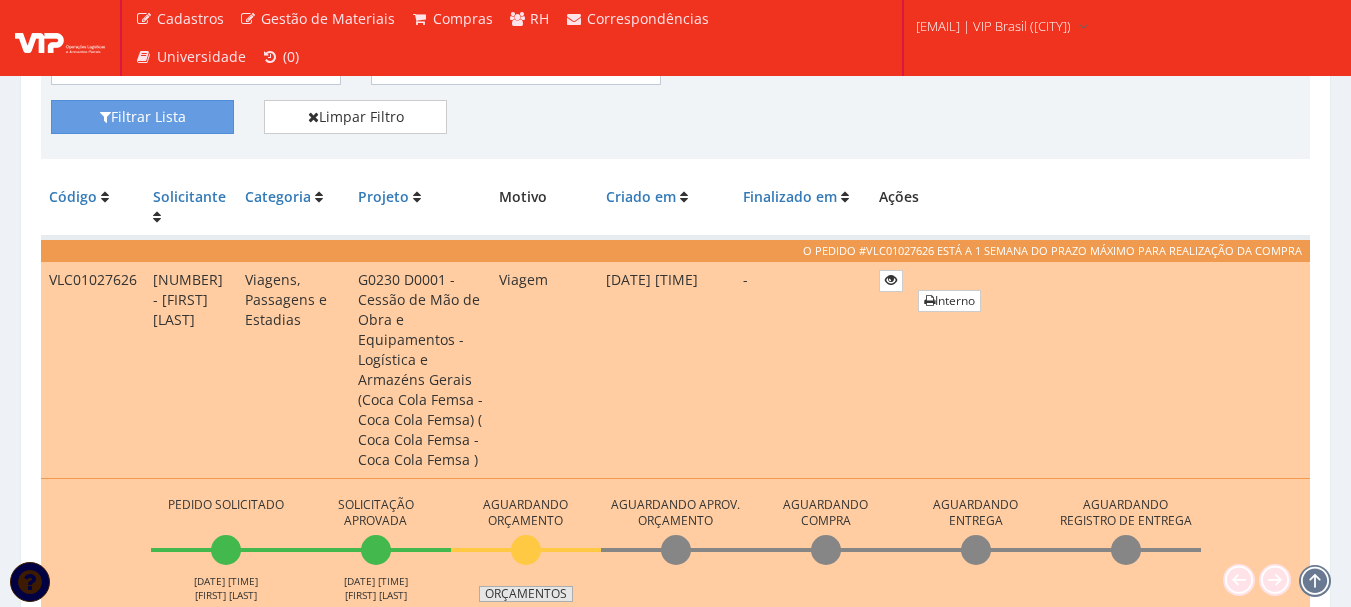 click on "Orçamentos" at bounding box center [526, 594] 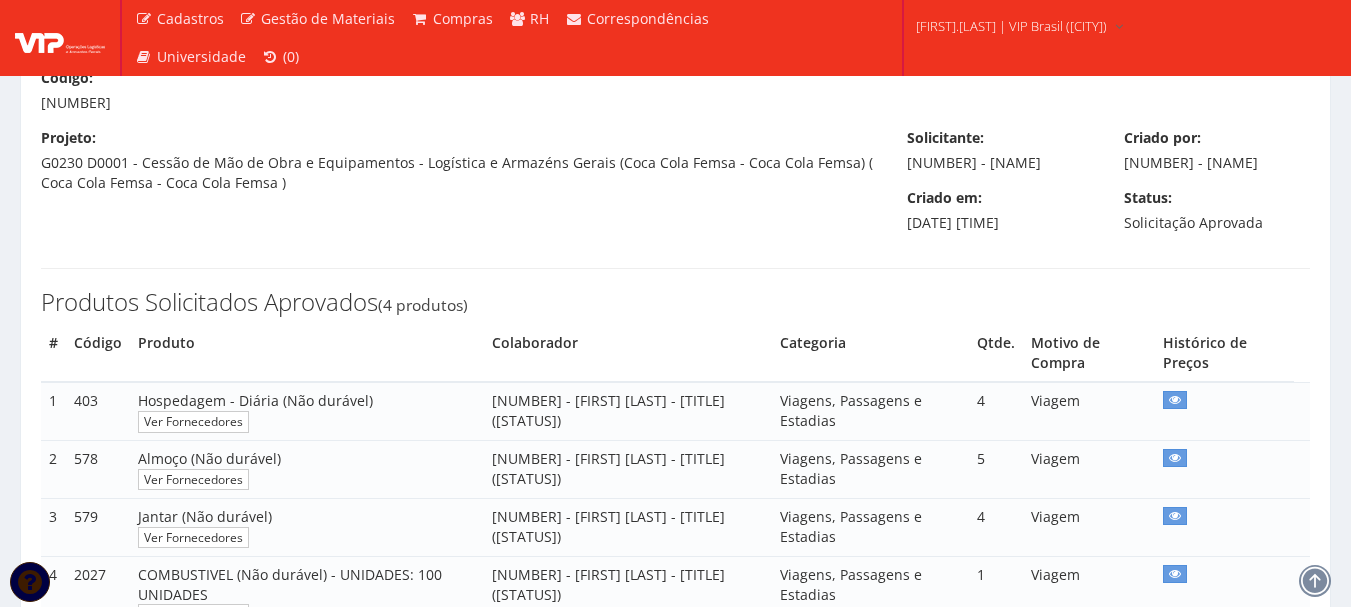 scroll, scrollTop: 400, scrollLeft: 0, axis: vertical 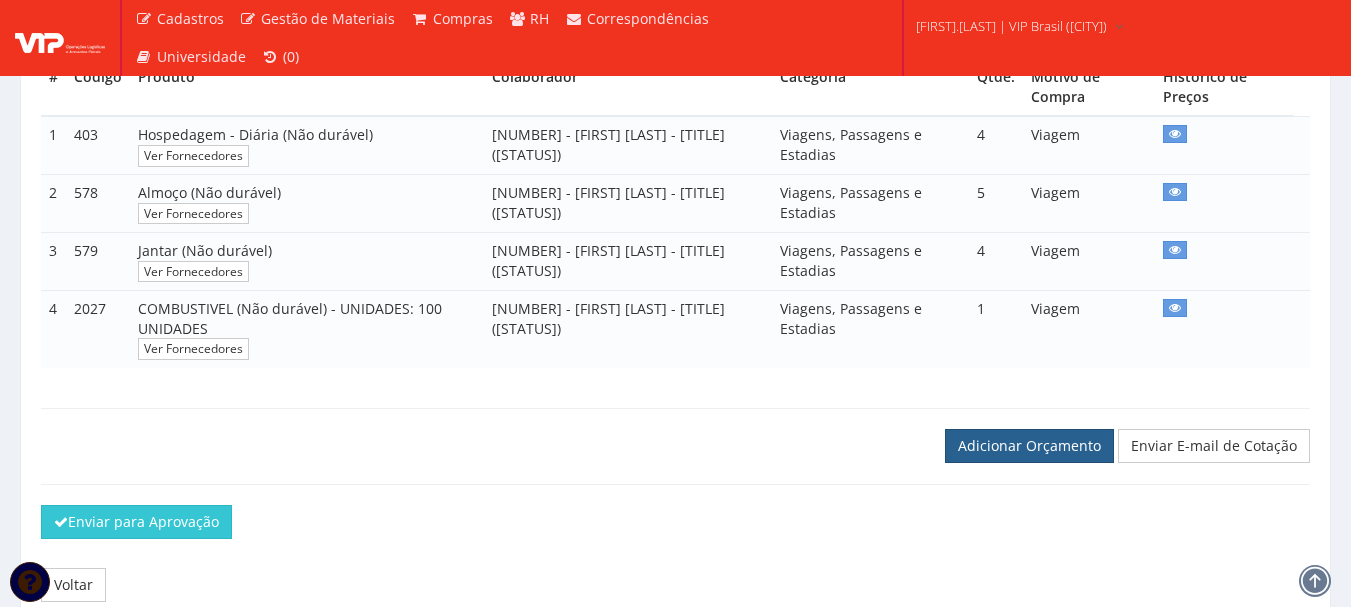 click on "Adicionar Orçamento" at bounding box center [1029, 446] 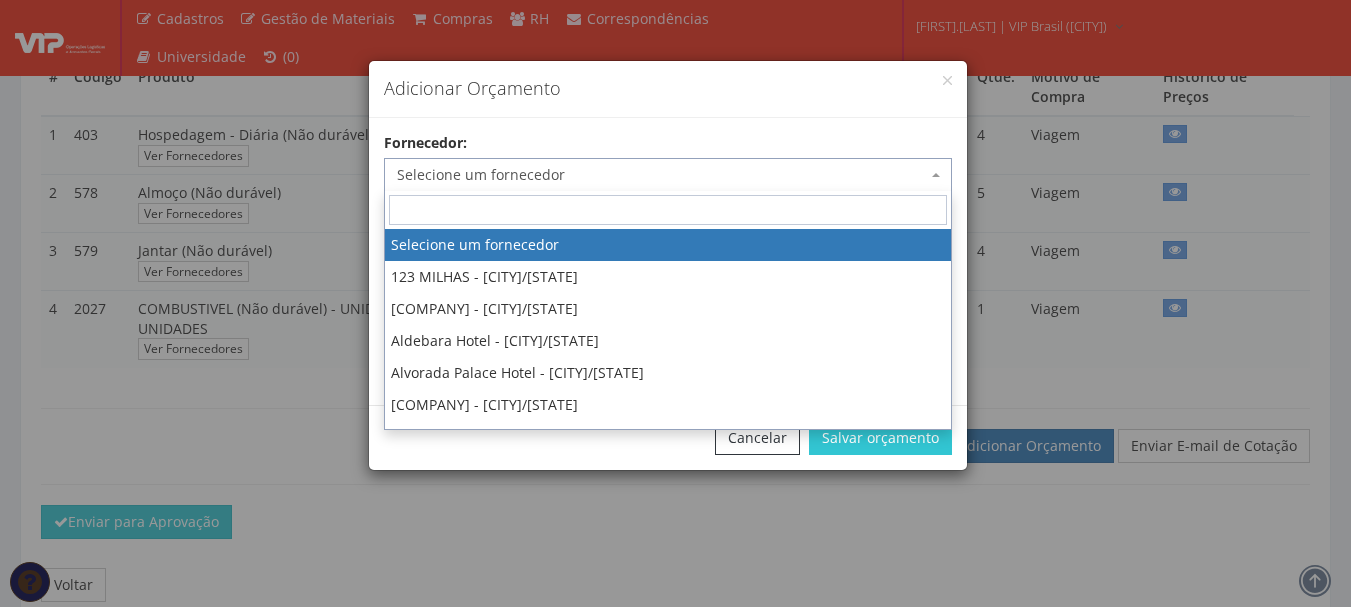 click on "Selecione um fornecedor" at bounding box center [662, 175] 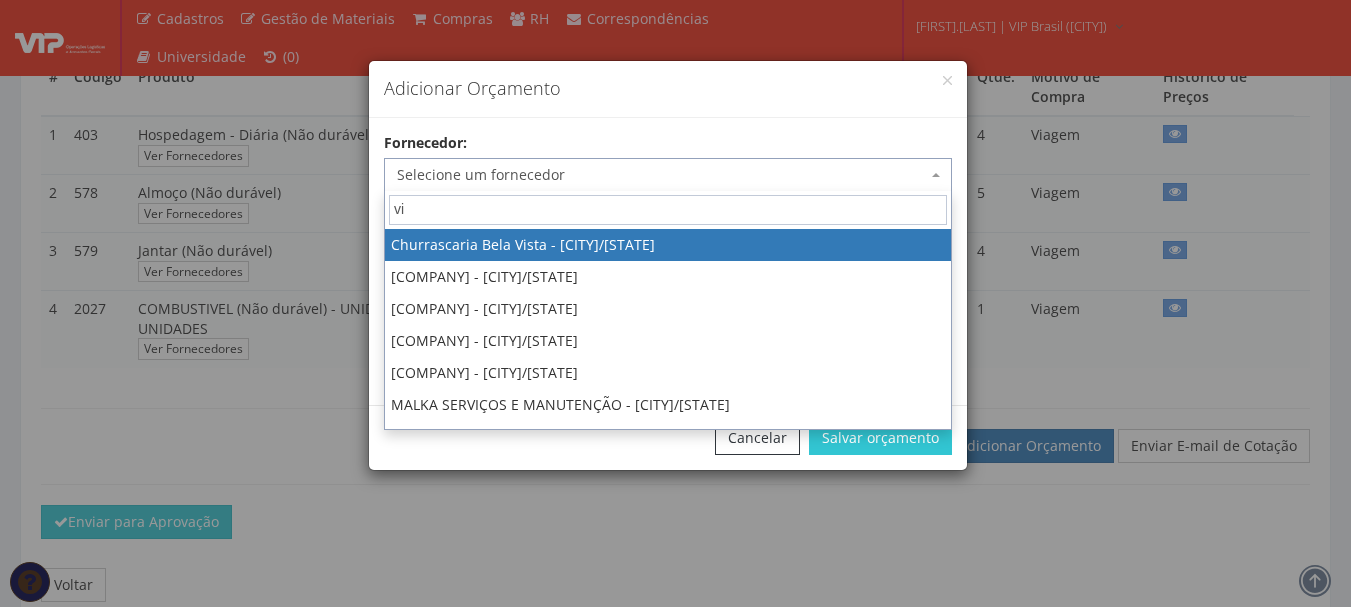 type on "vip" 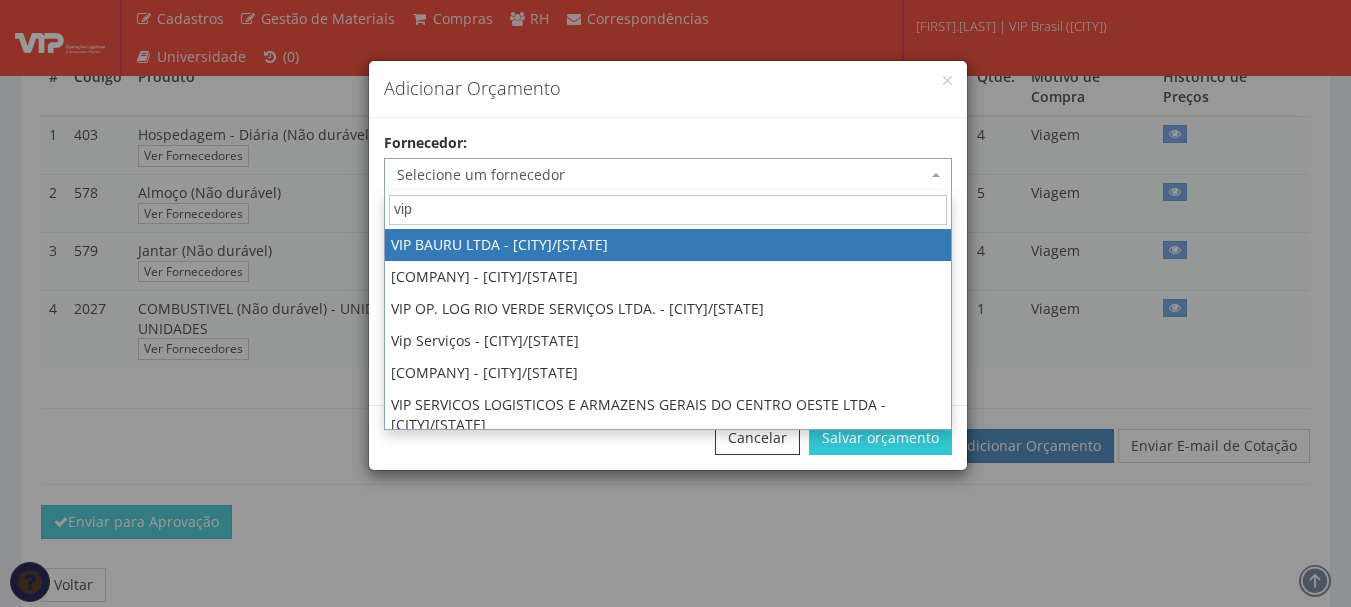 select on "532" 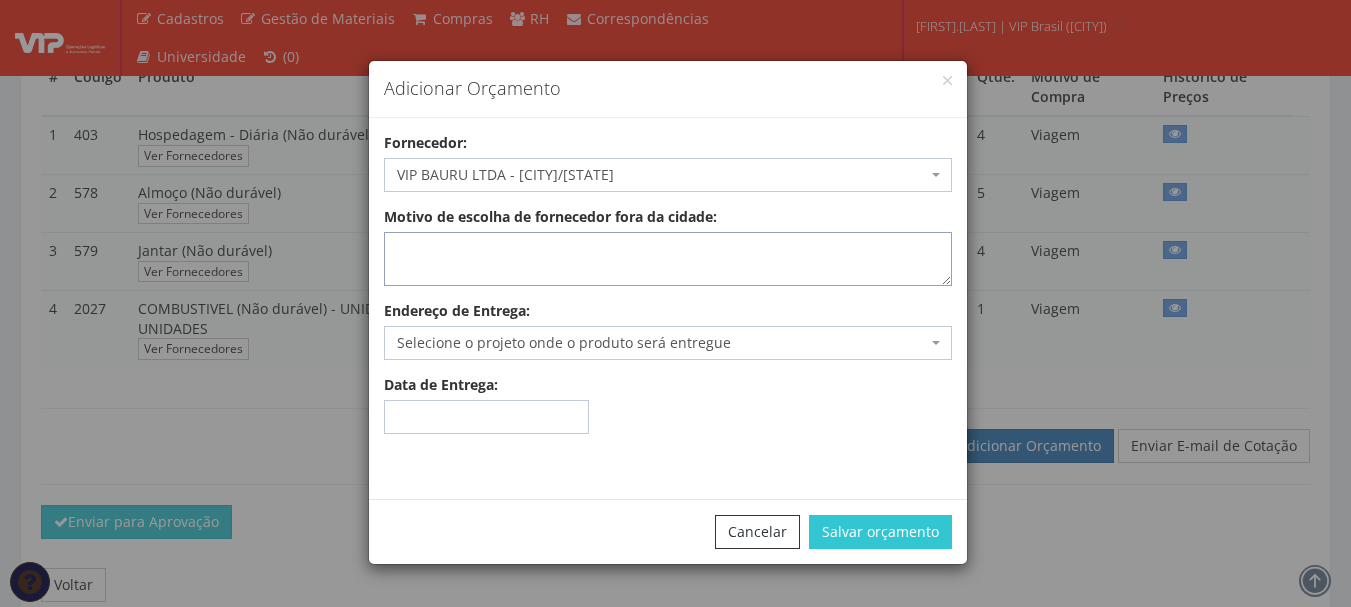 click on "Motivo de escolha de fornecedor fora da cidade:" at bounding box center (668, 259) 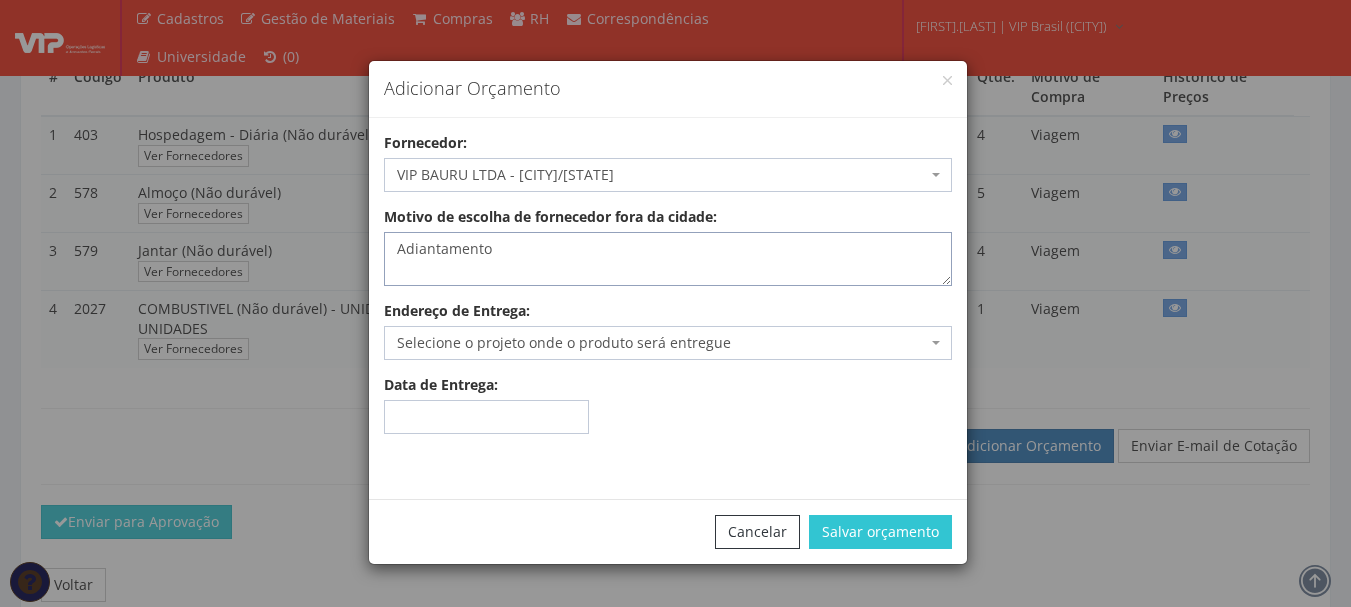type on "Adiantamento" 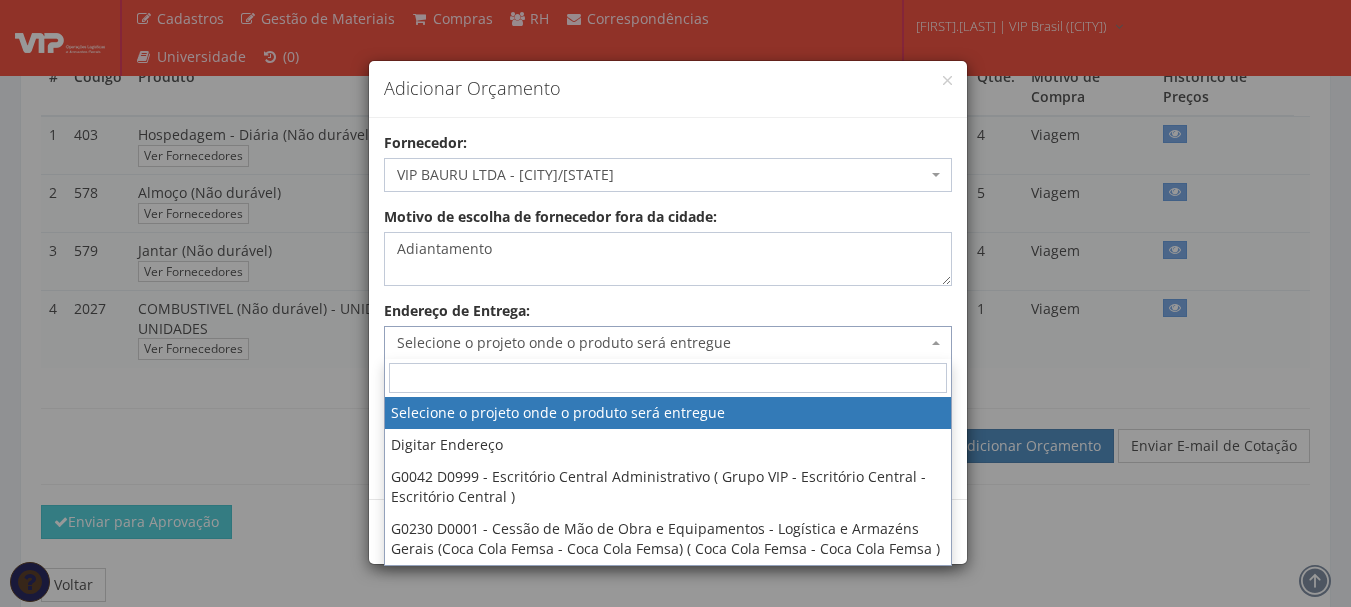 click on "Selecione o projeto onde o produto será entregue" at bounding box center (662, 343) 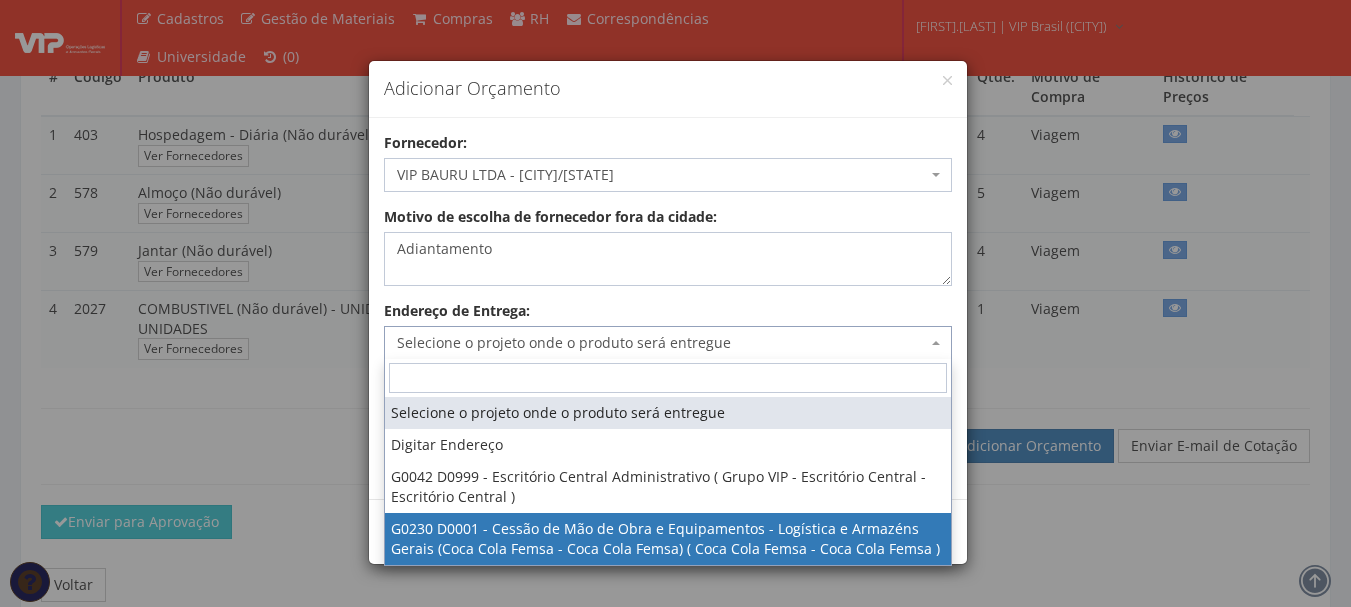 select on "230" 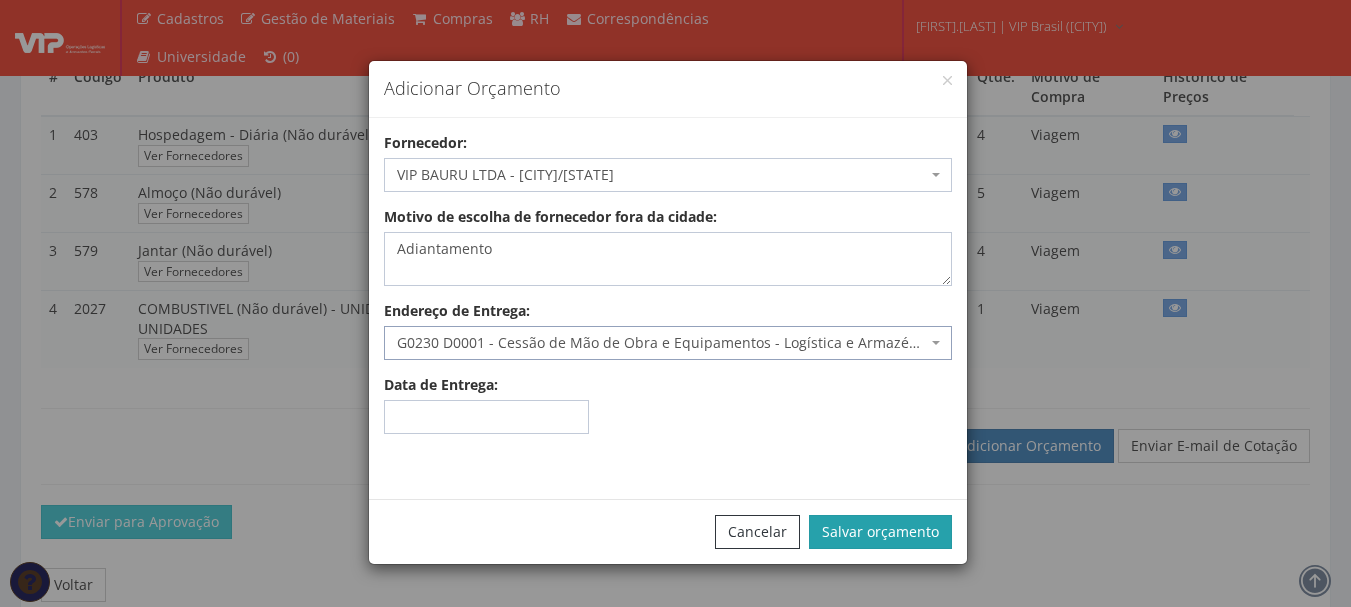 click on "Salvar orçamento" at bounding box center (880, 532) 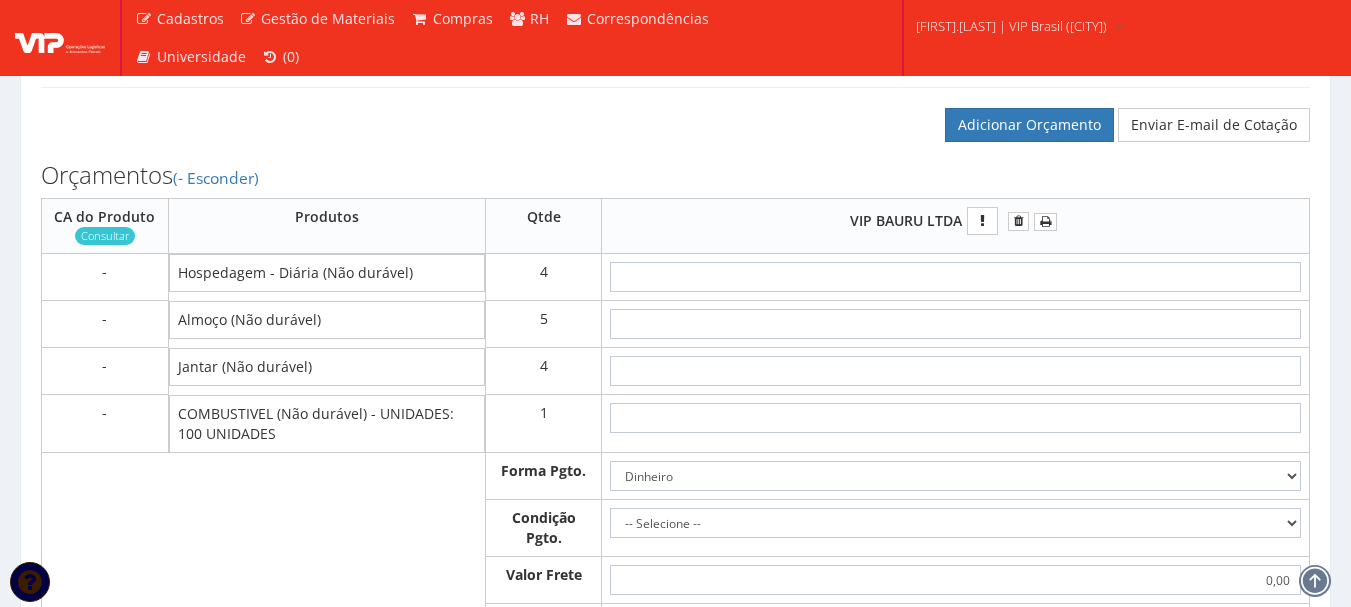 scroll, scrollTop: 800, scrollLeft: 0, axis: vertical 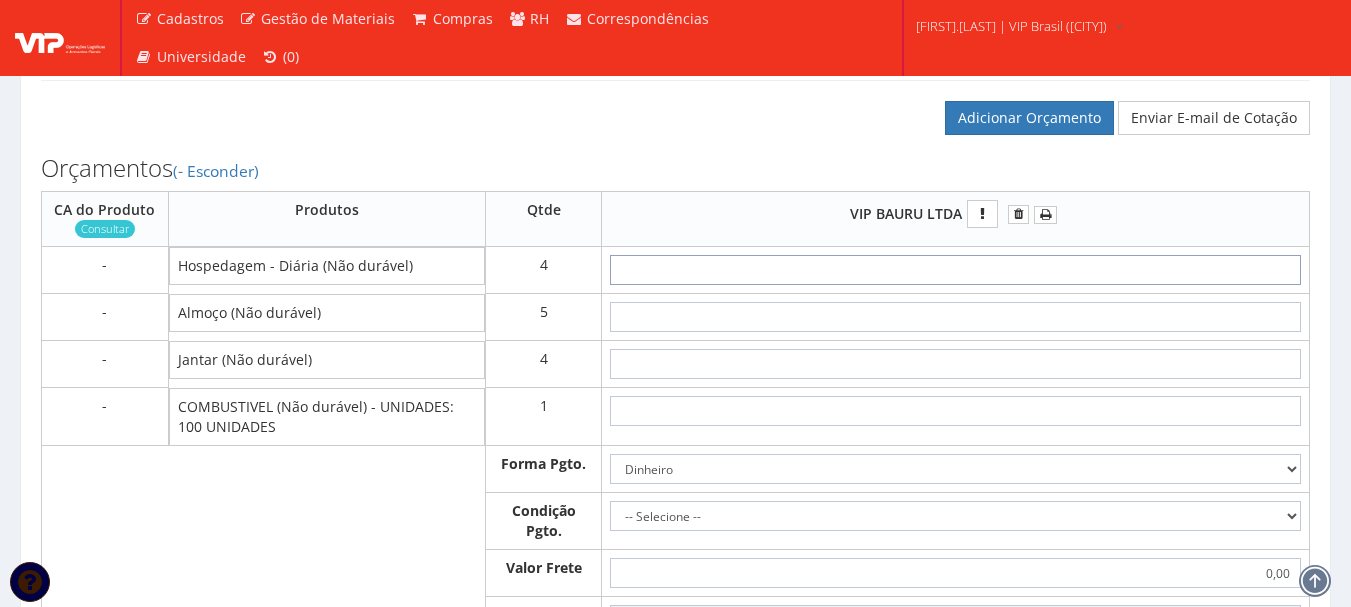 click at bounding box center (955, 270) 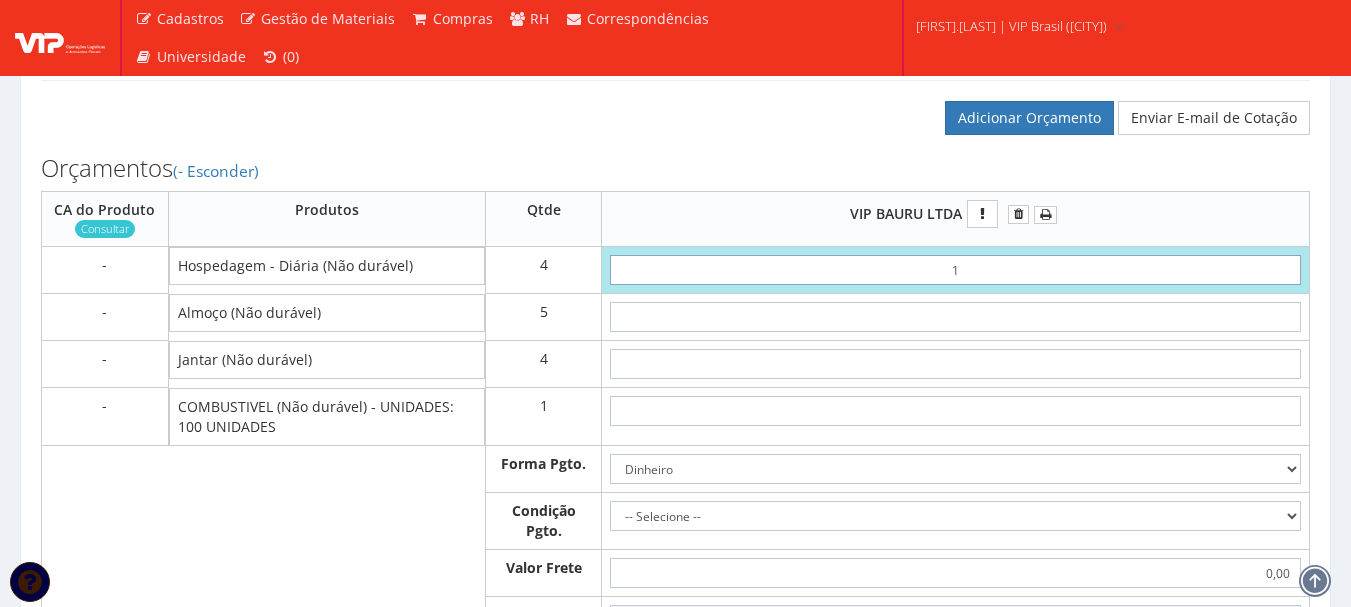 type on "15" 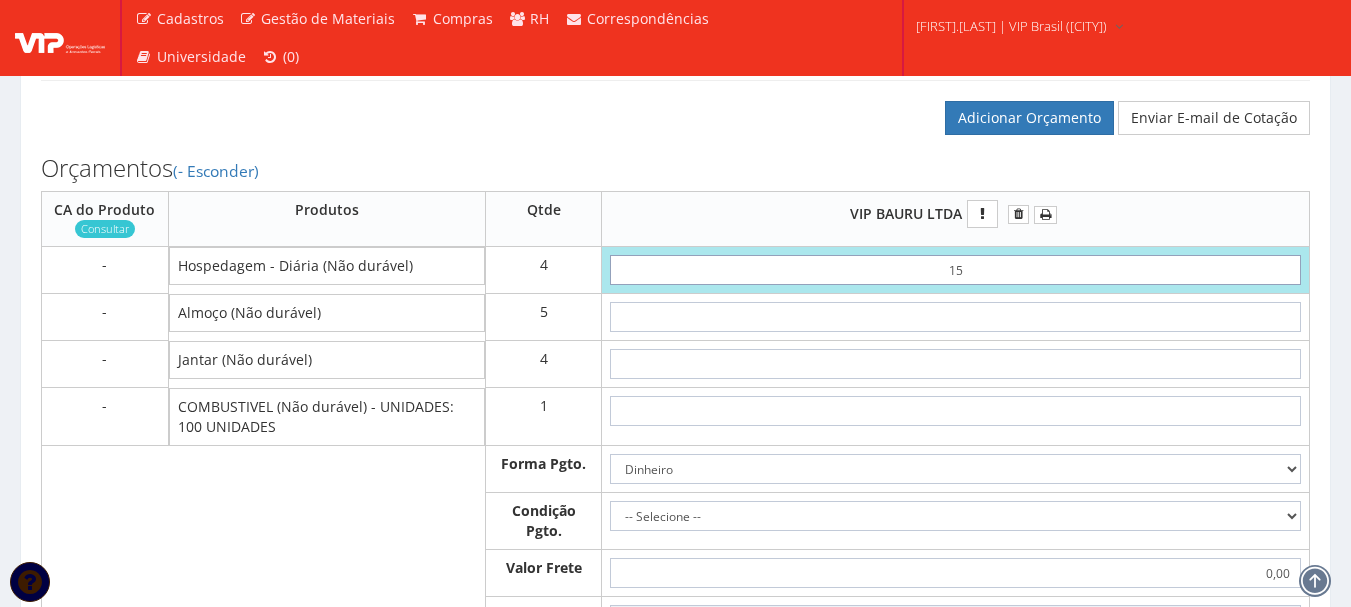 type on "60,00" 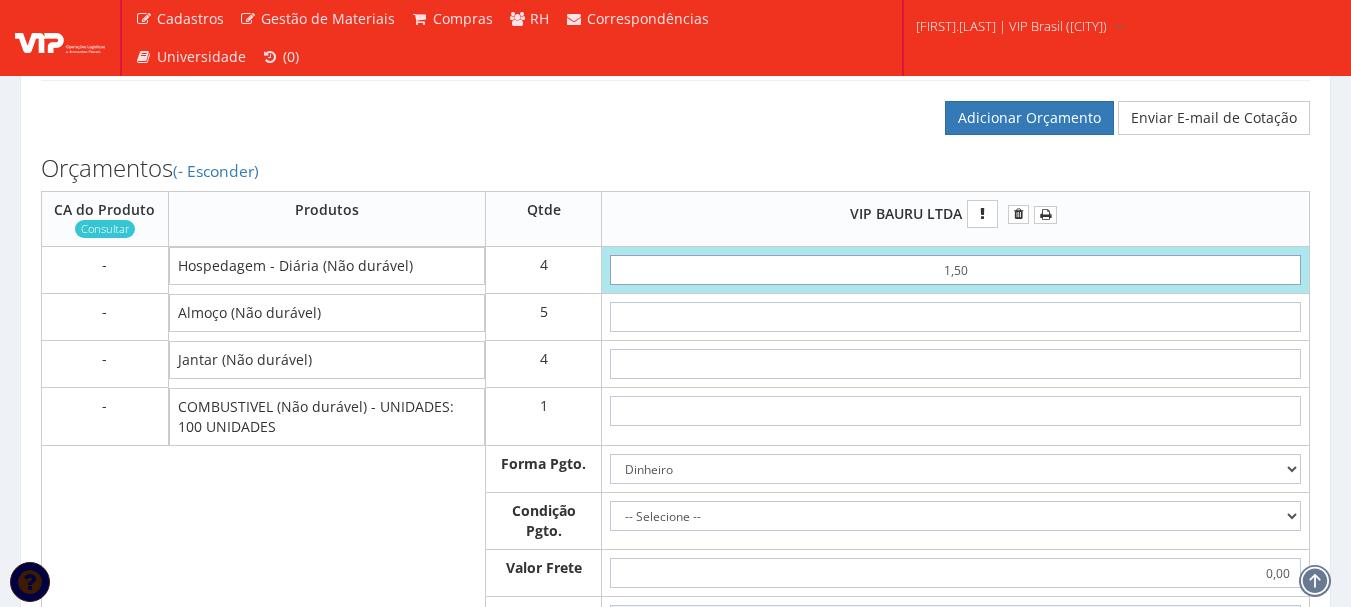 type on "6,00" 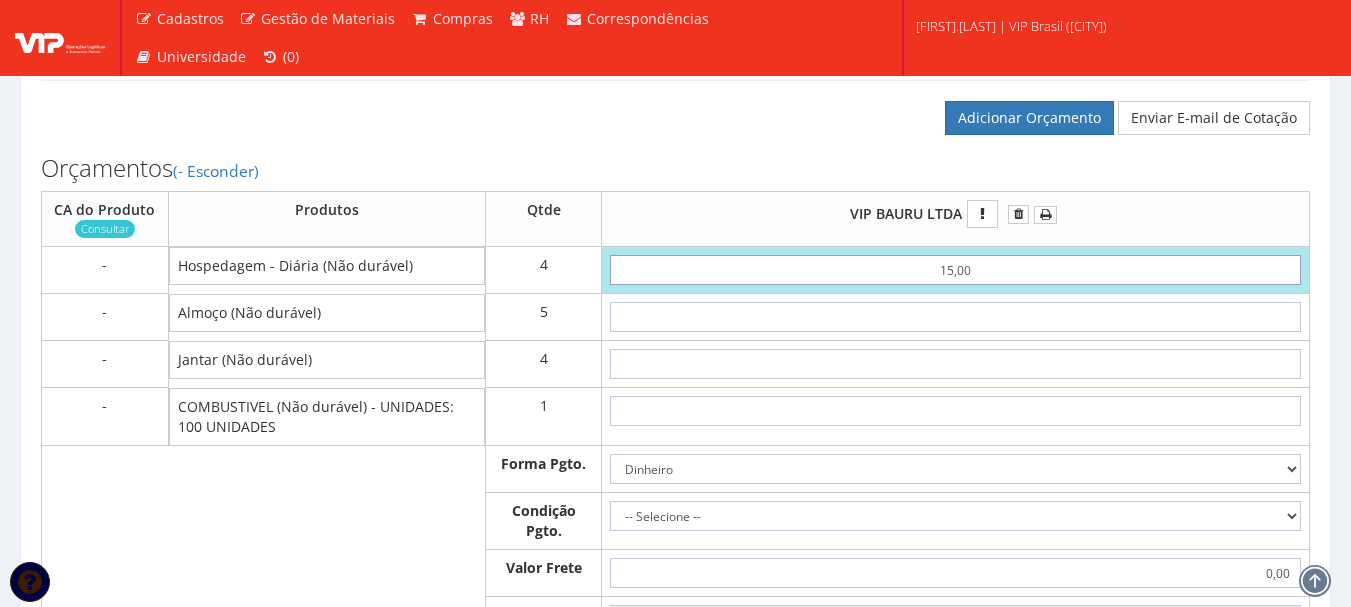 type on "60,00" 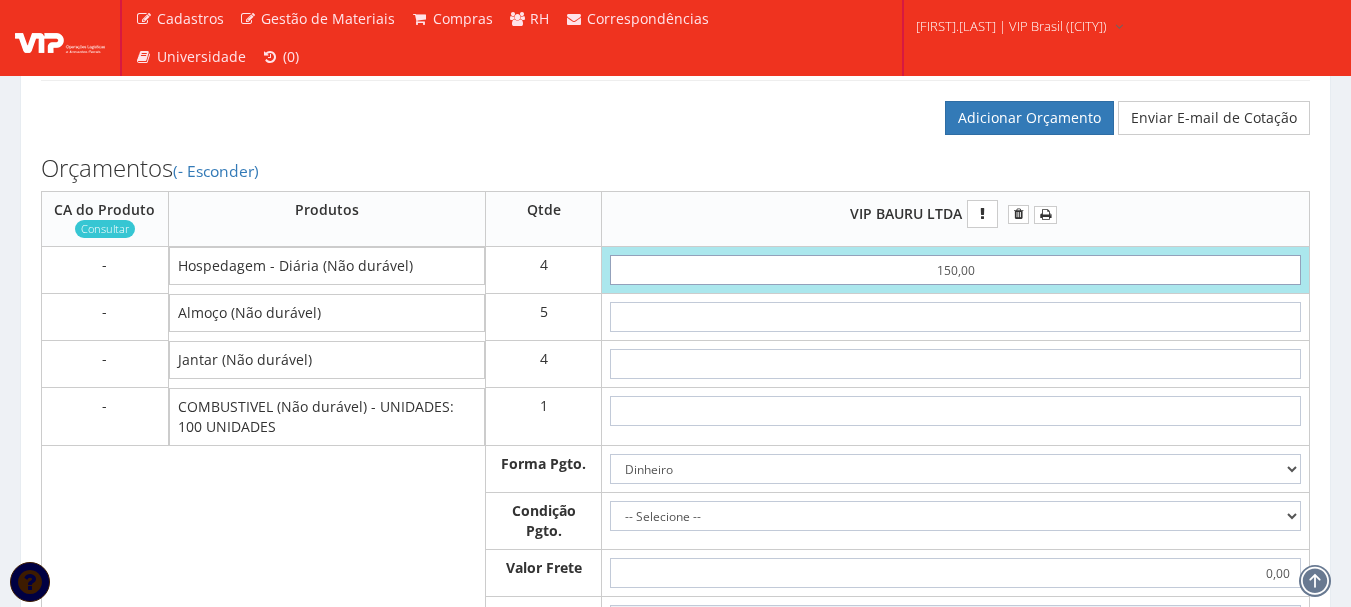 type on "600,00" 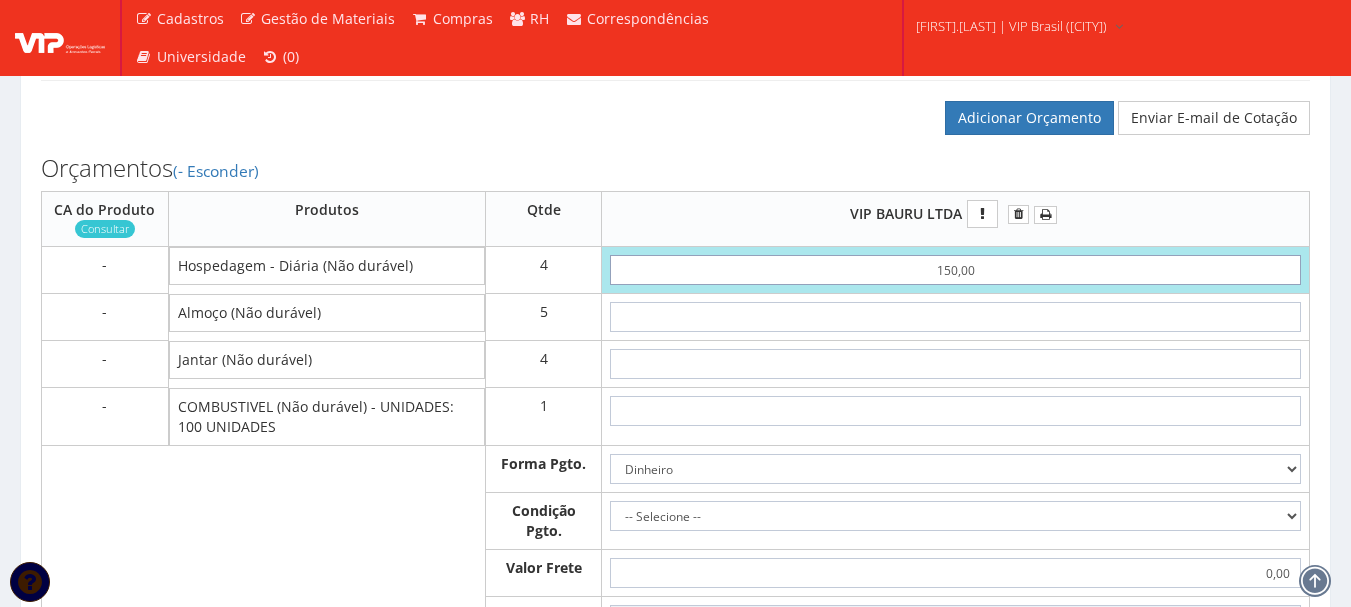 type on "150,00" 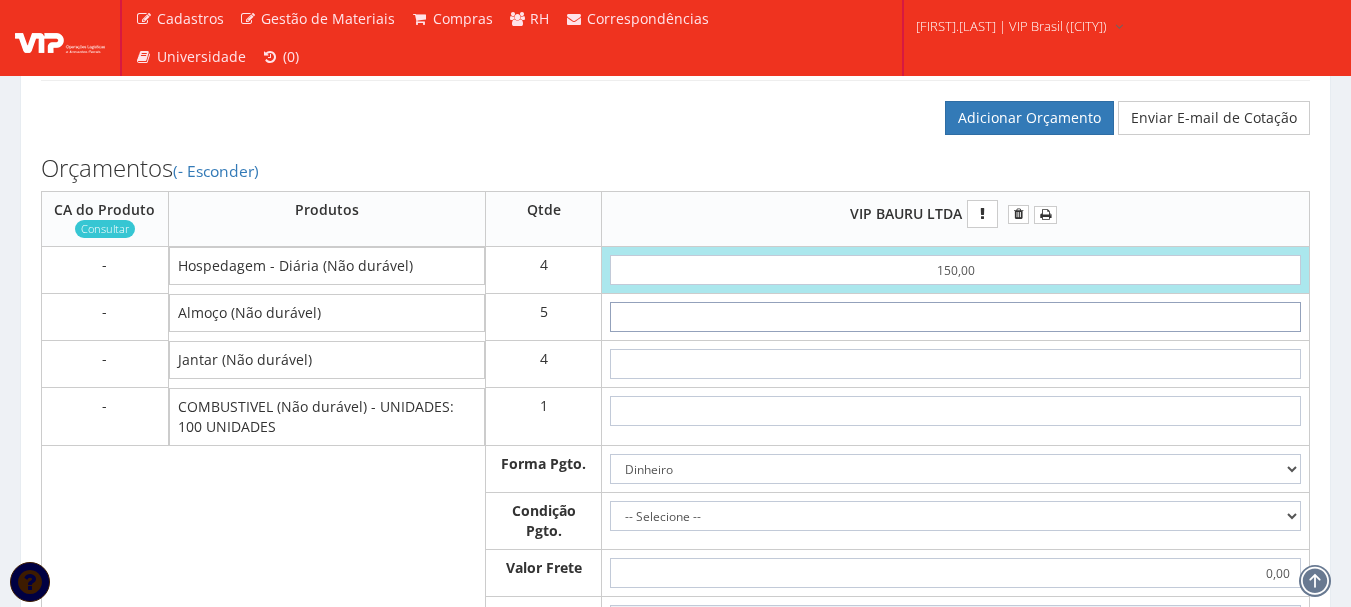 click at bounding box center [955, 317] 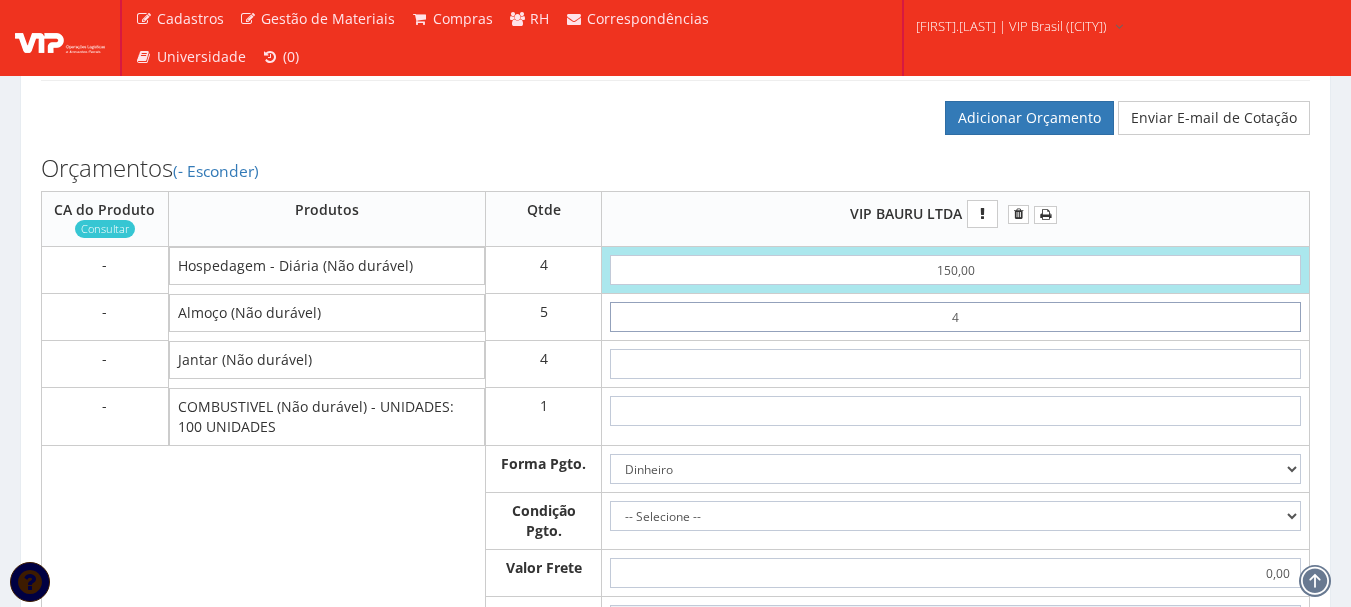 type on "620,00" 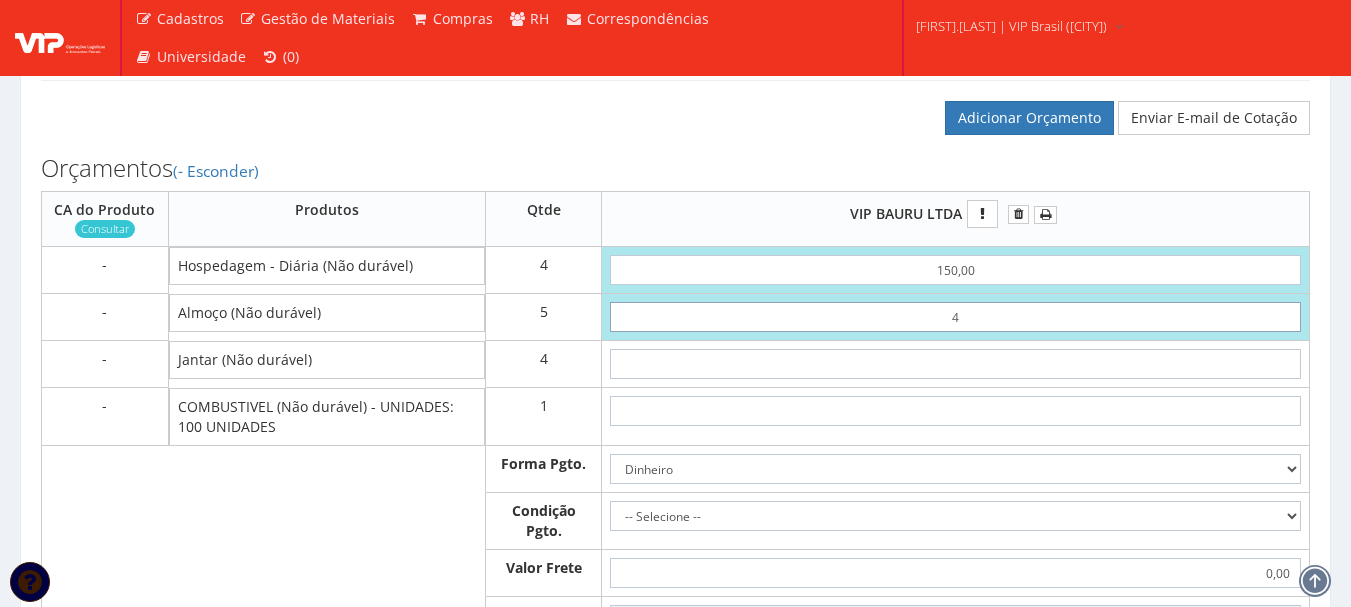 type on "40" 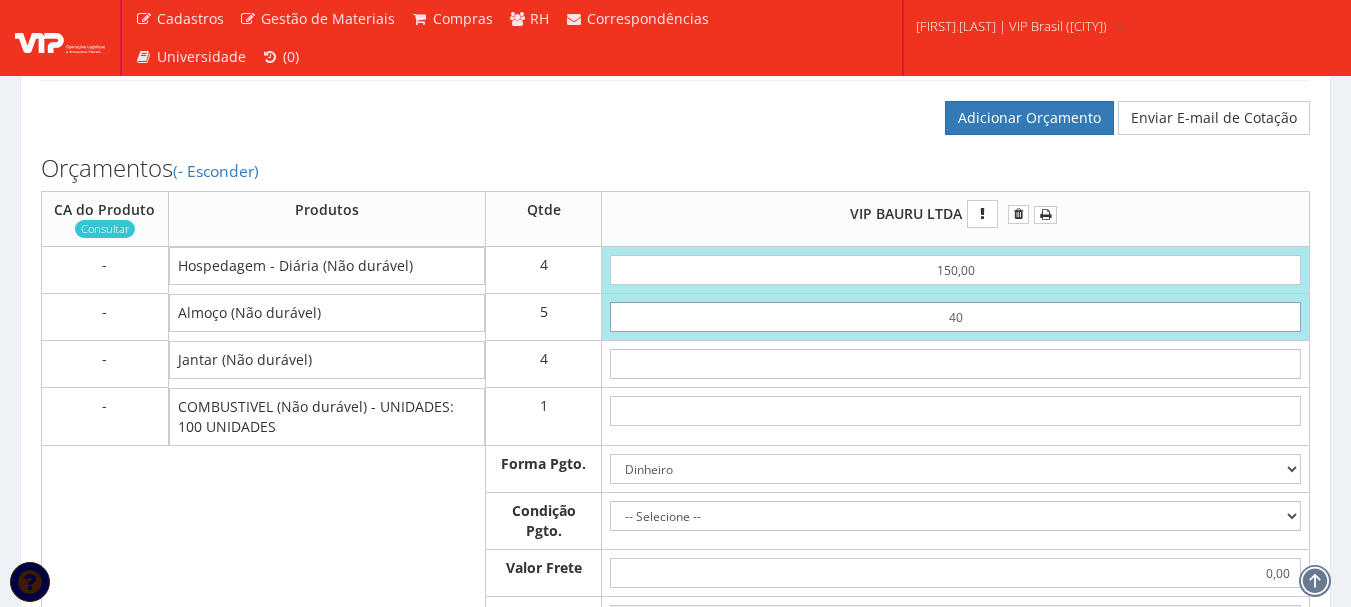 type on "800,00" 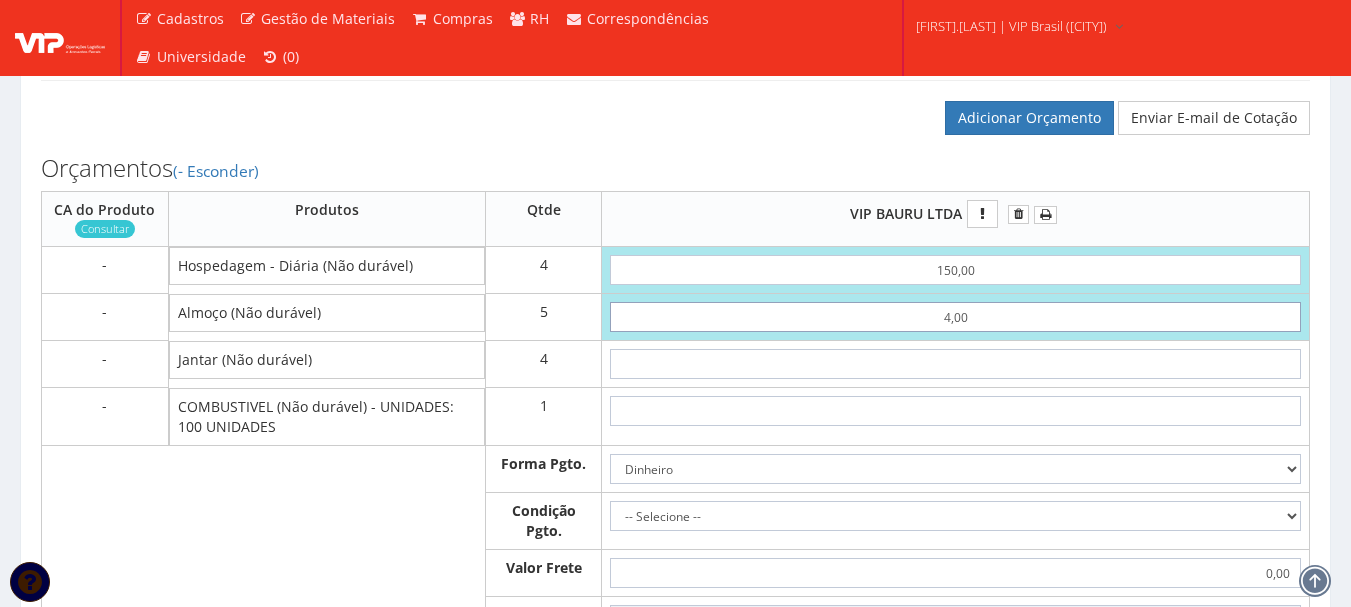 type on "620,00" 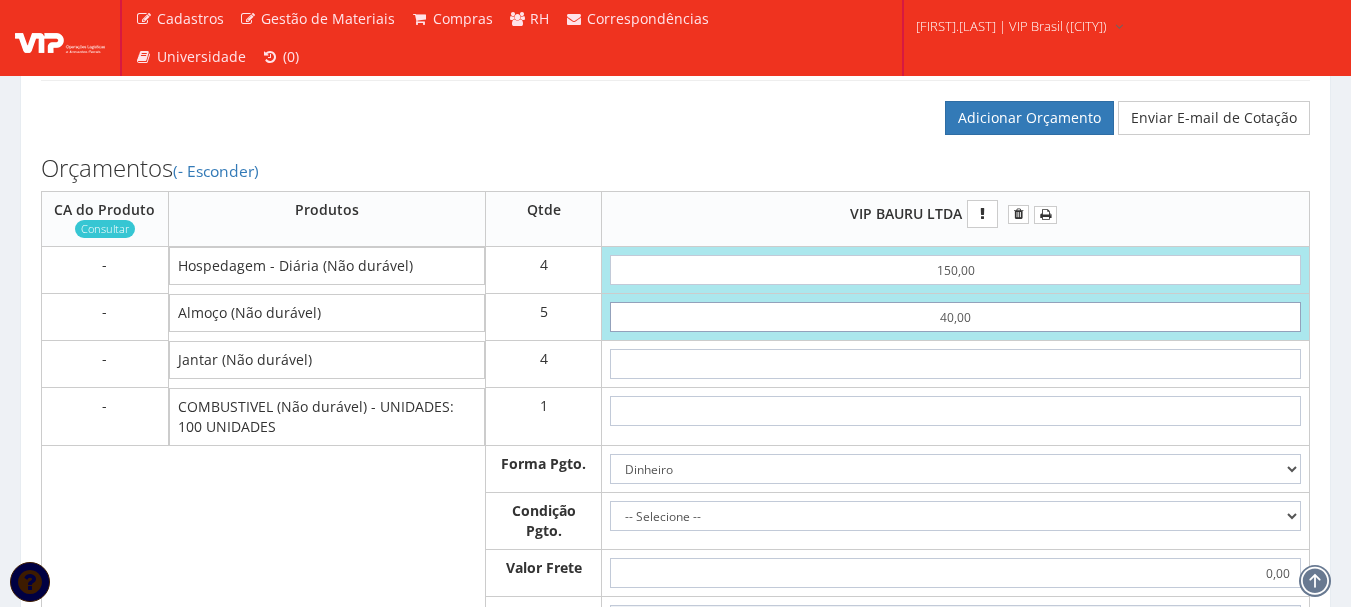 type on "800,00" 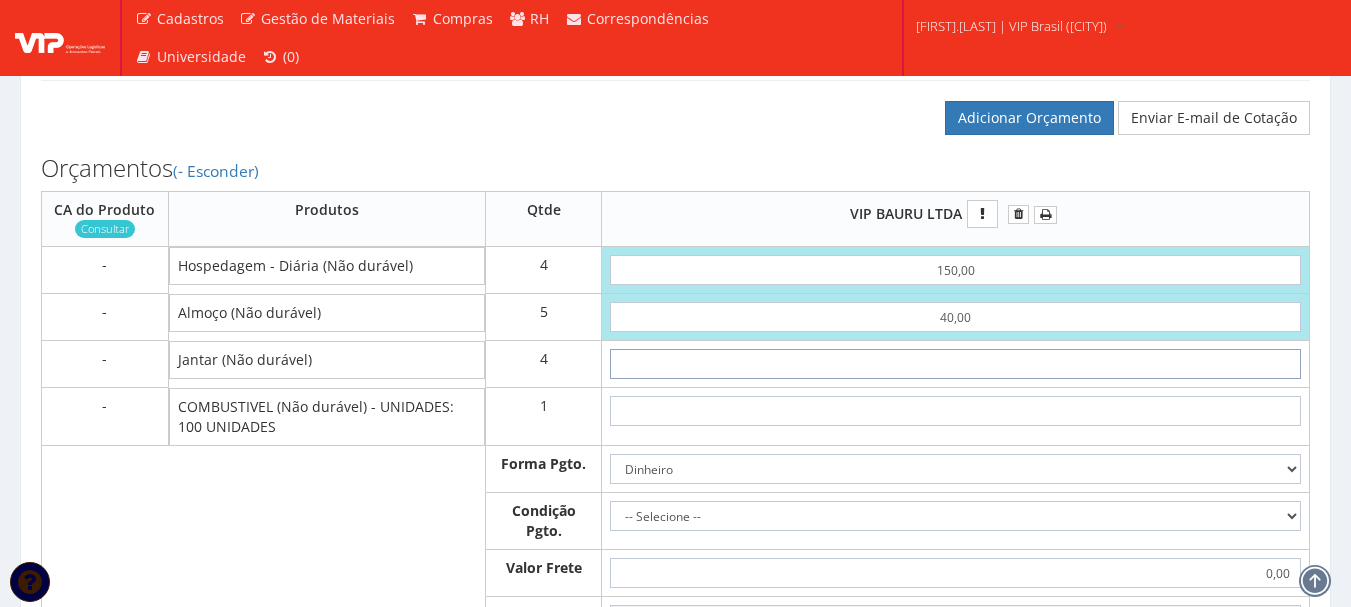 click at bounding box center (955, 364) 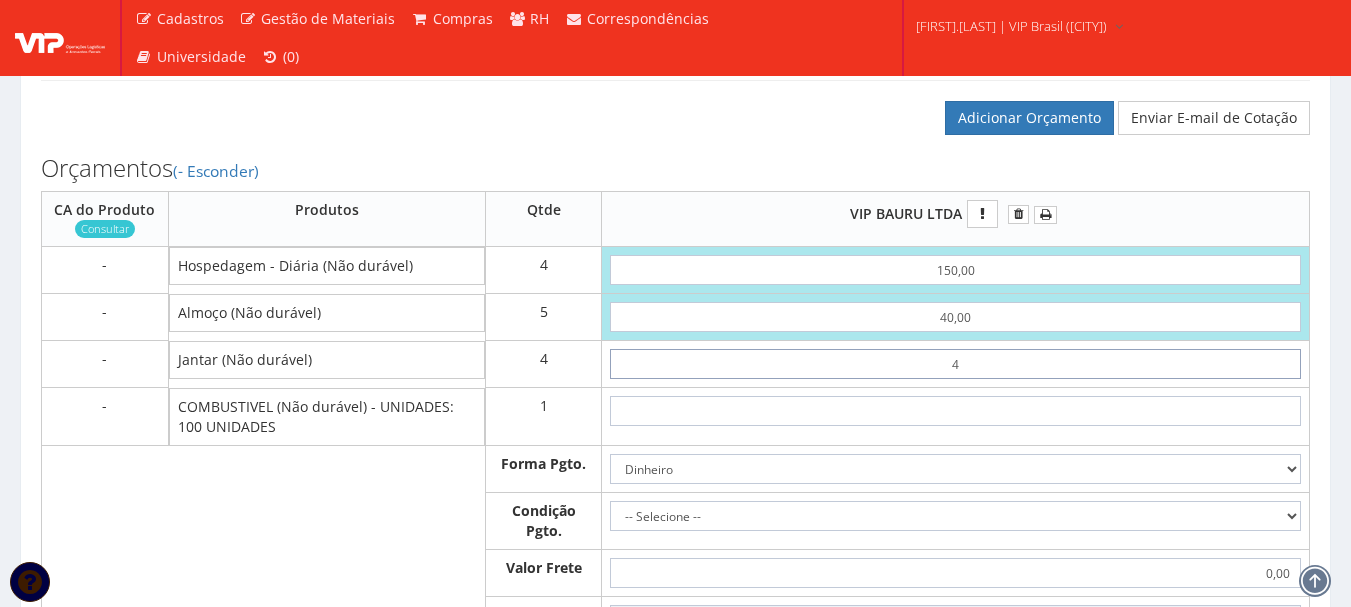 type on "816,00" 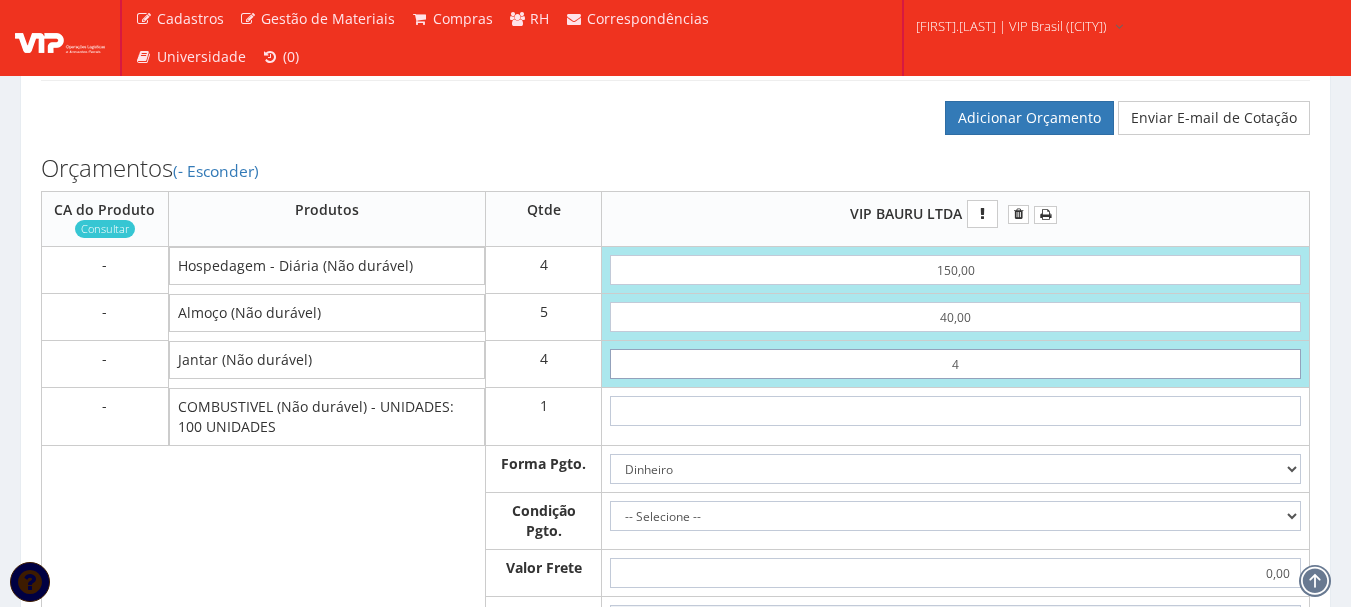 type on "40" 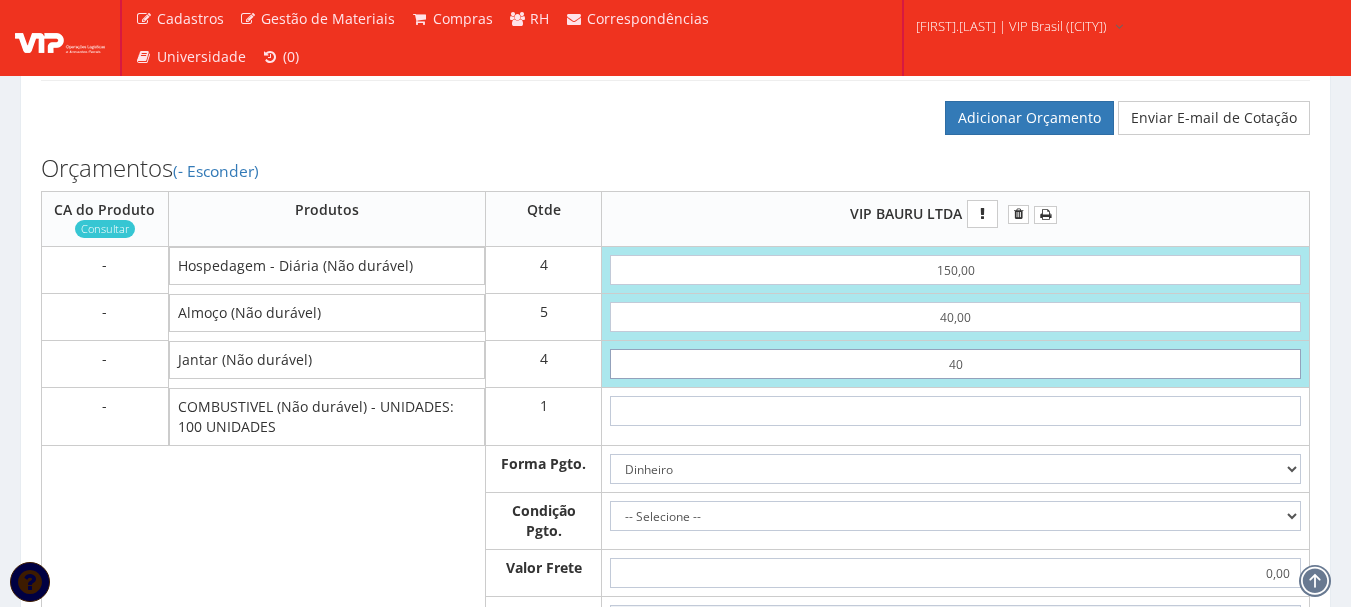 type on "960,00" 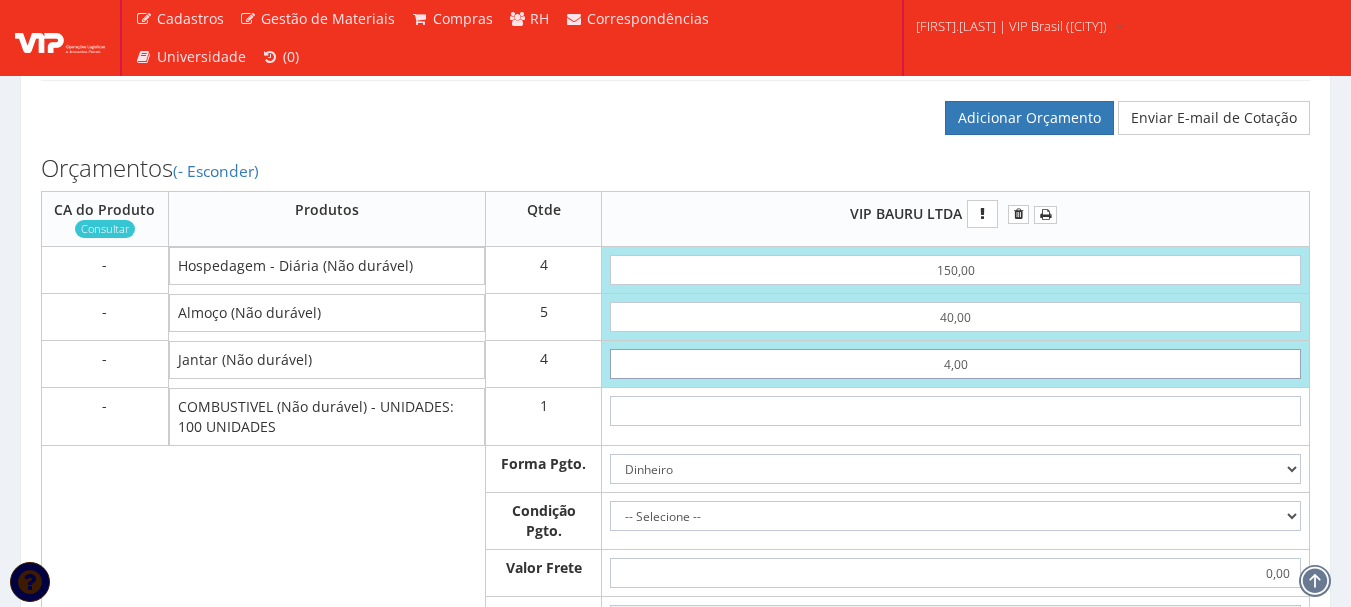 type on "816,00" 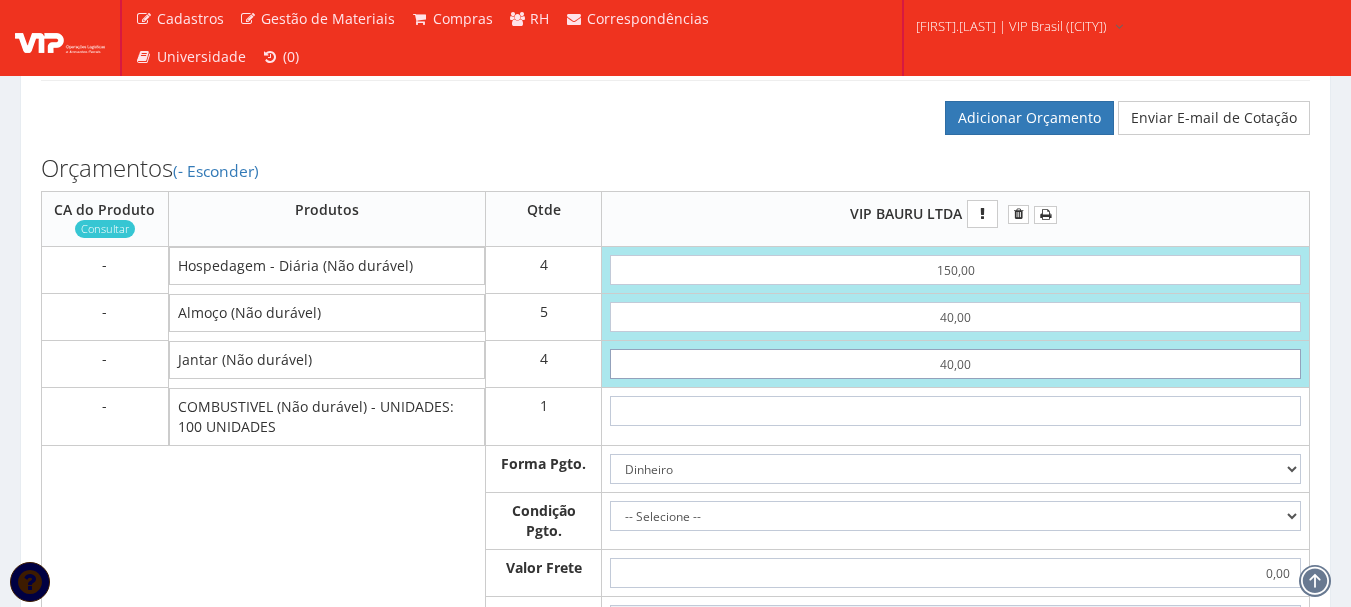 type on "960,00" 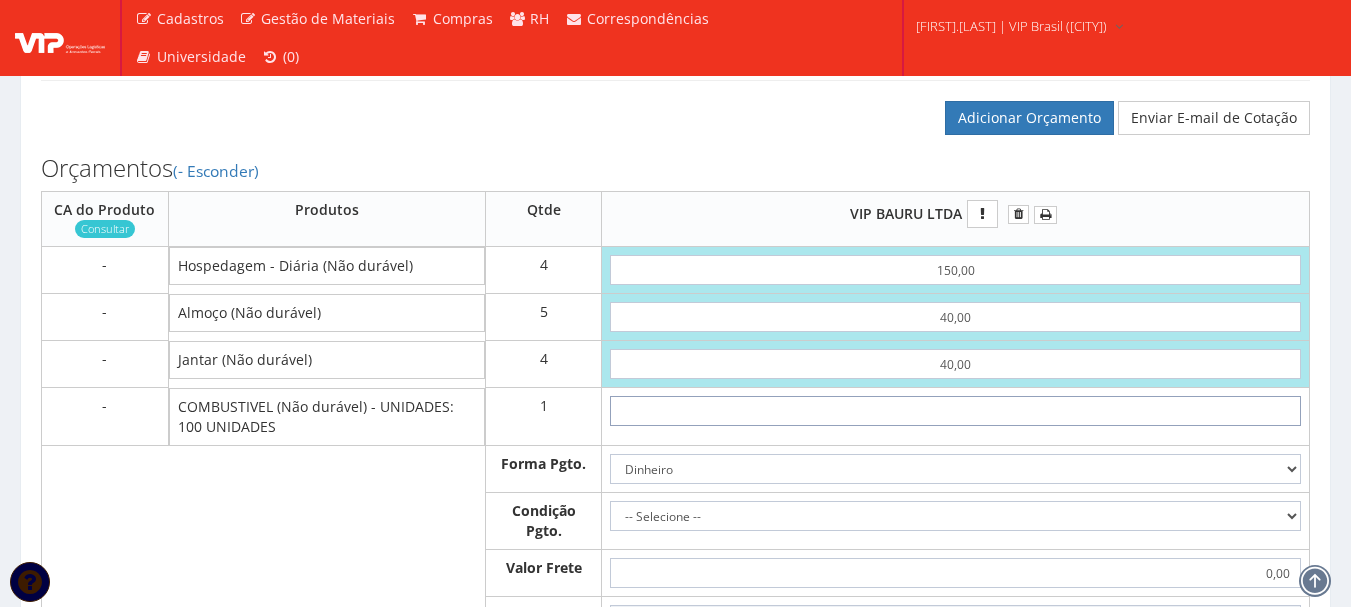 click at bounding box center (955, 411) 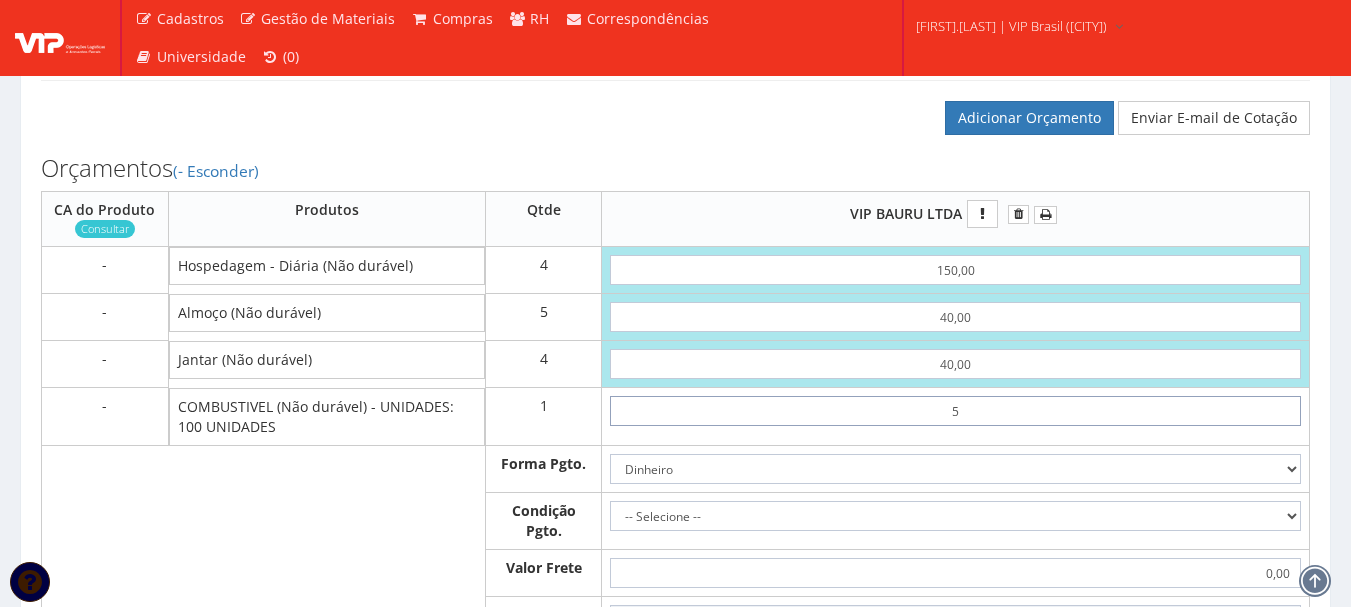 type on "965,00" 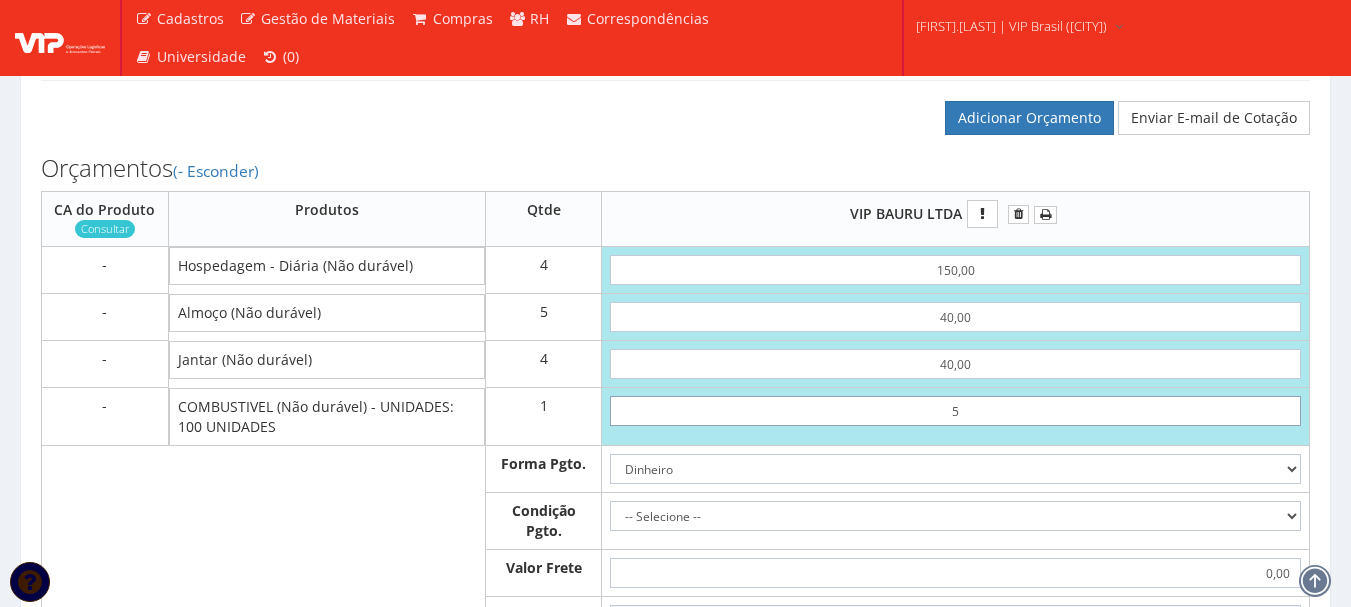 type on "50" 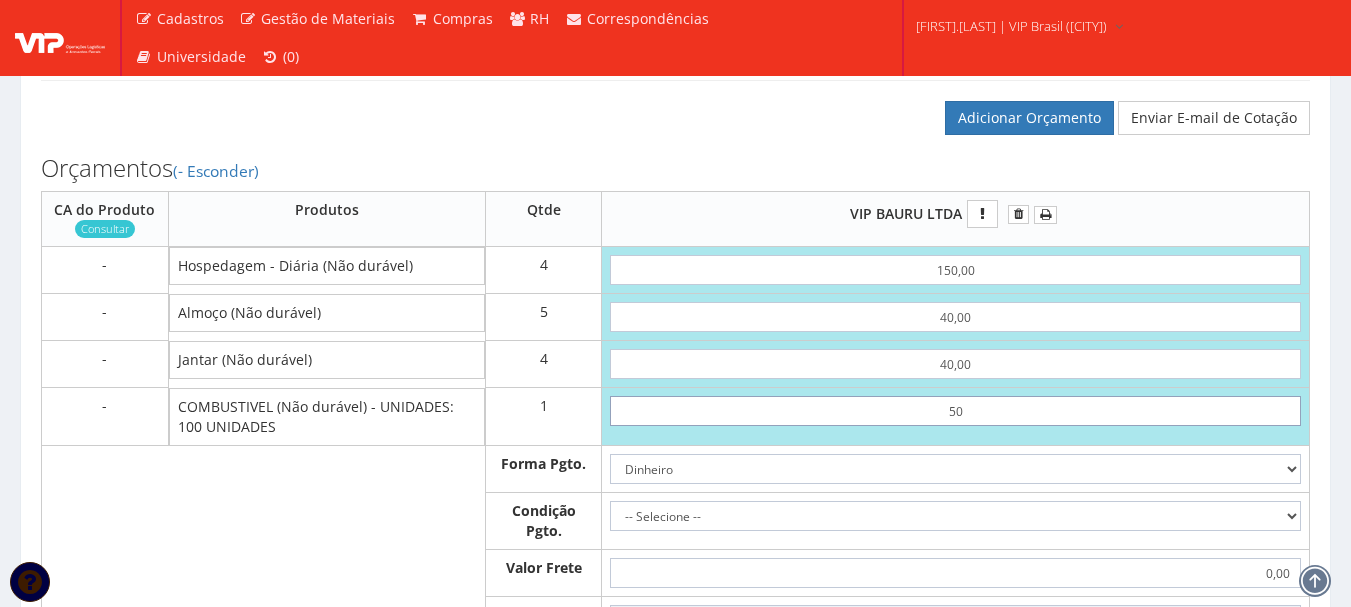 type on "1010,00" 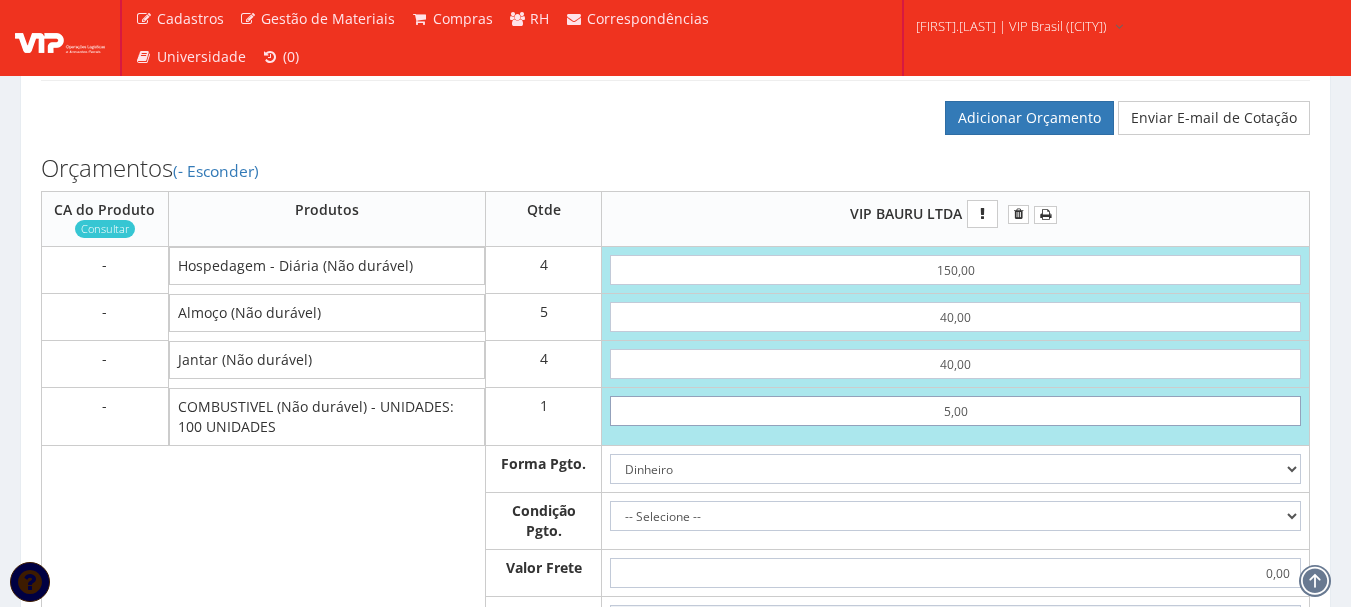 type on "965,00" 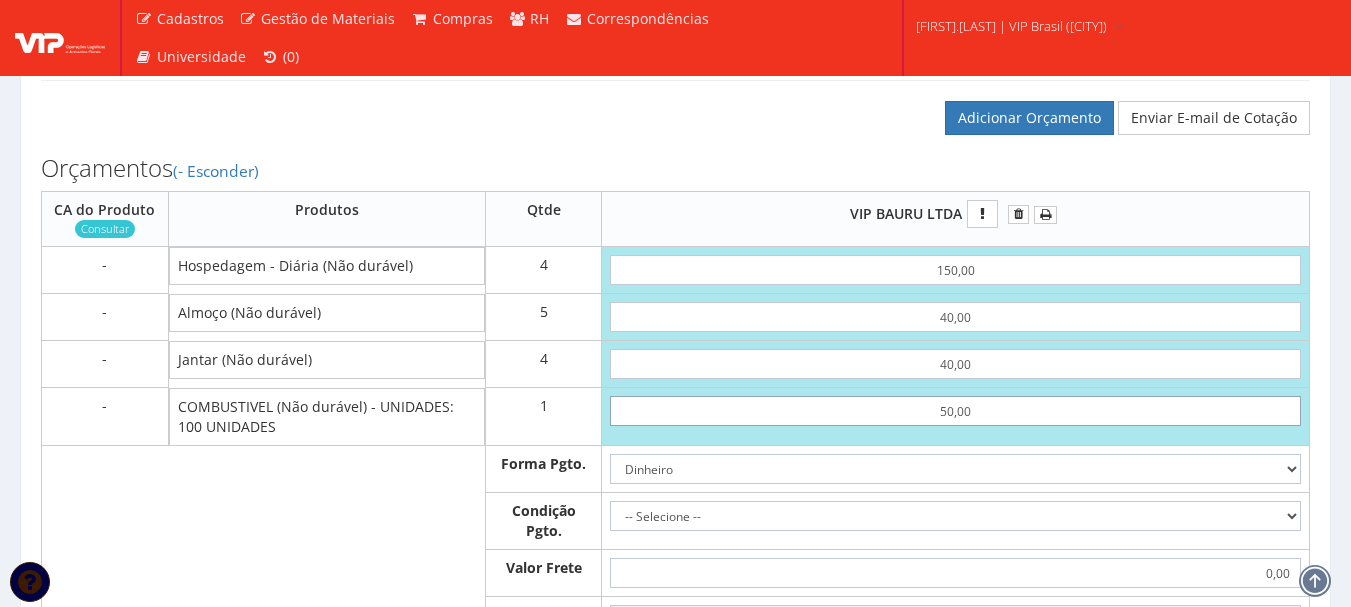 type on "1010,00" 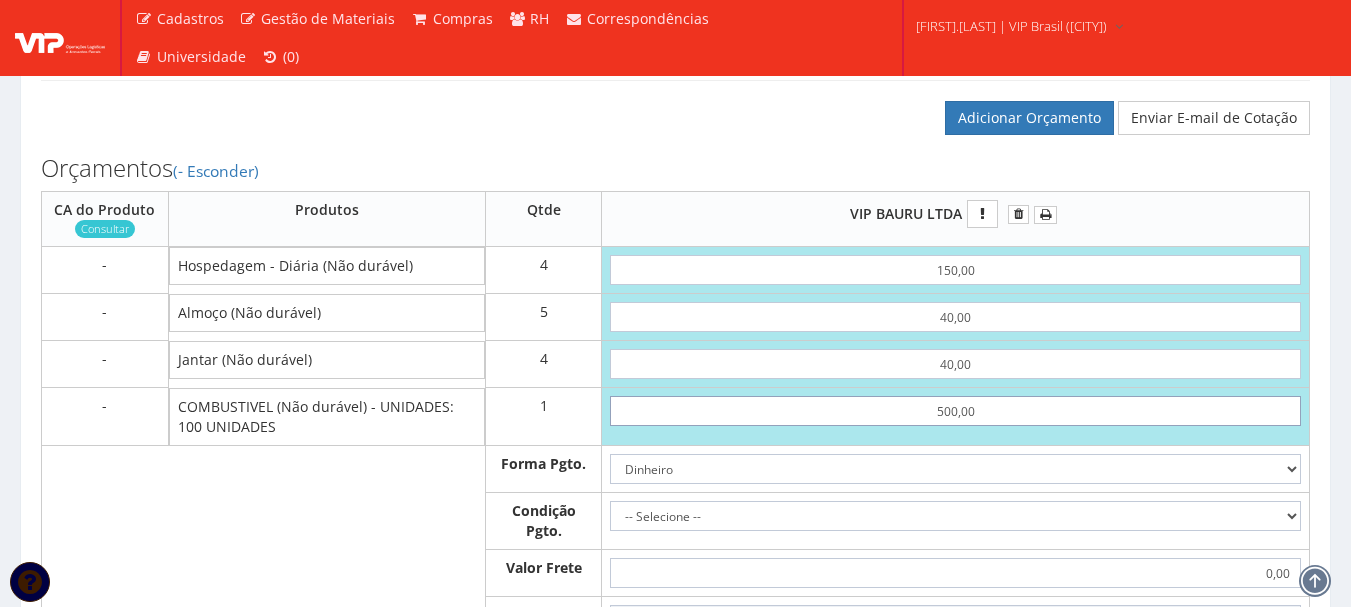 type on "1460,00" 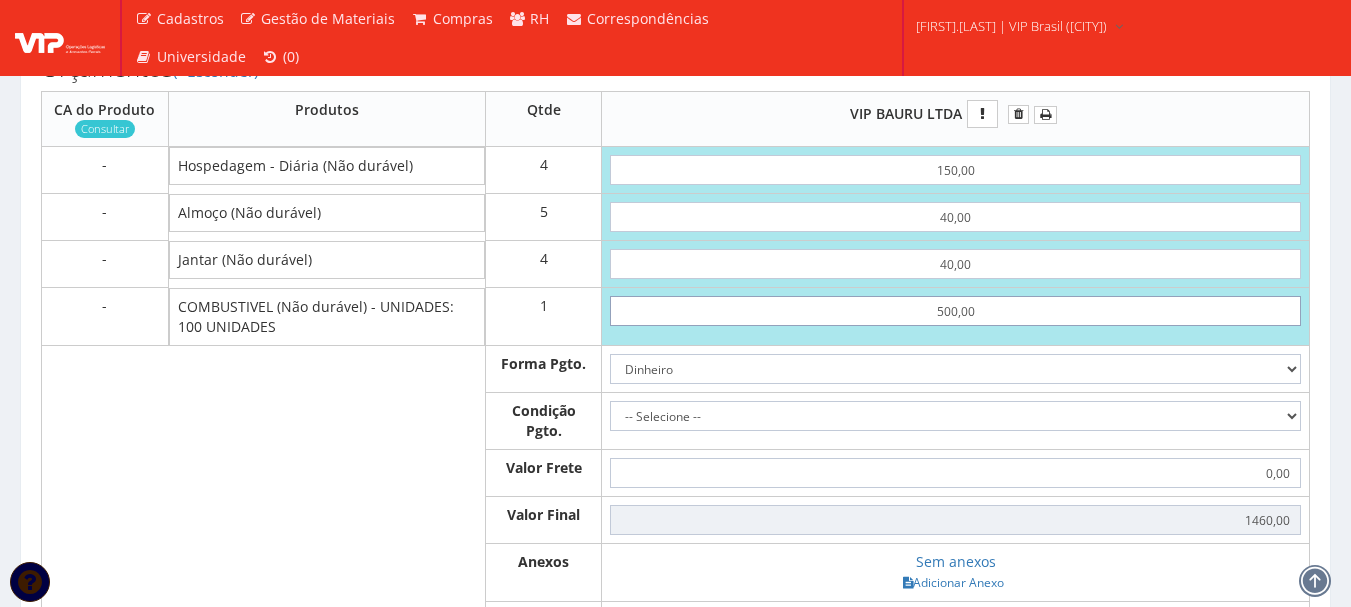 type on "500,00" 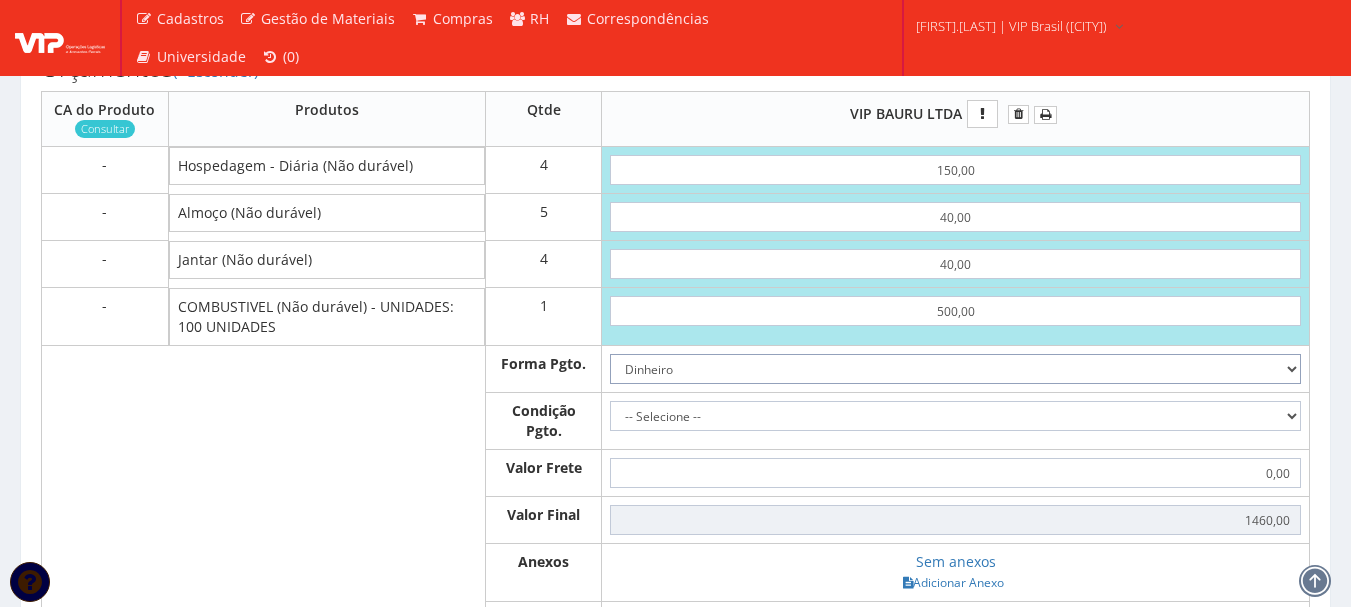drag, startPoint x: 1294, startPoint y: 389, endPoint x: 1286, endPoint y: 397, distance: 11.313708 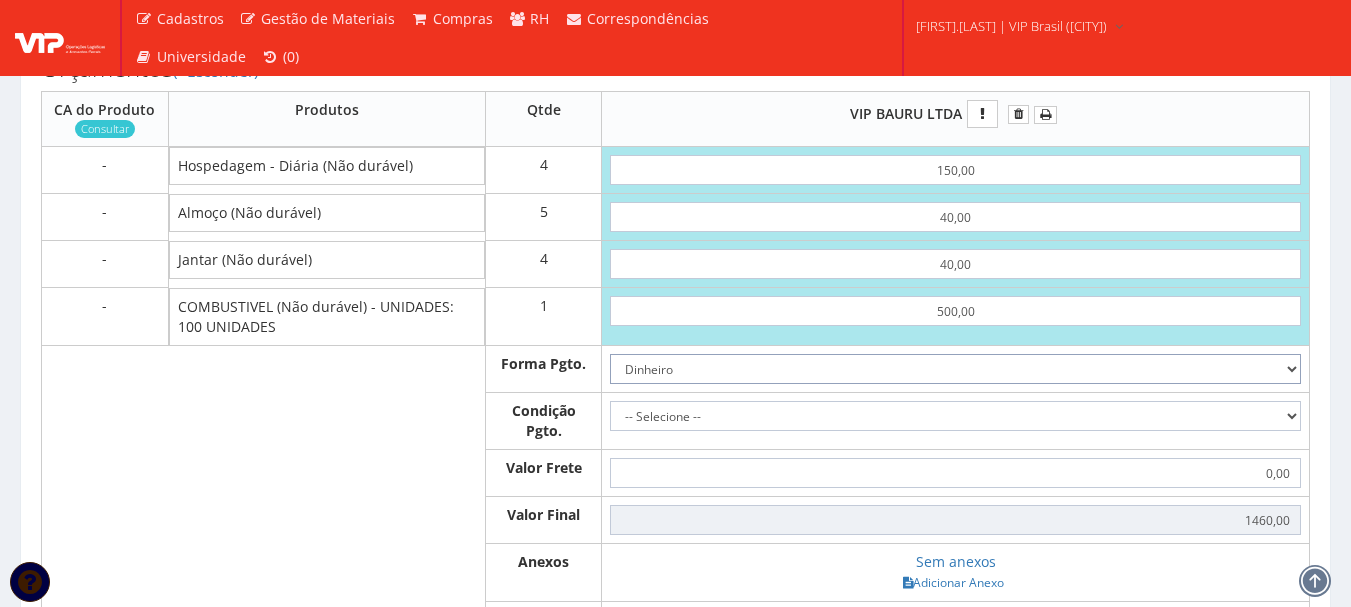 select on "3" 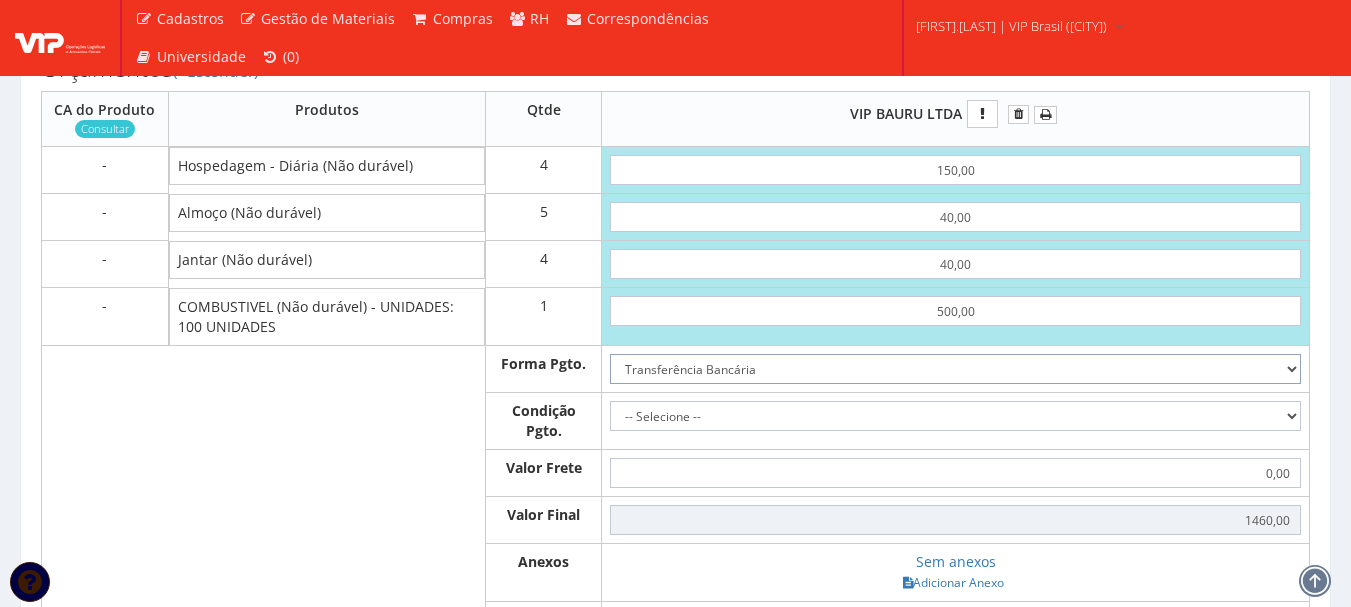 click on "Dinheiro Boleto Bancário Depósito Transferência Bancária Cartão de Crédito Cartão de Débito Cheque Contrato SPOT Negociações Especiais" at bounding box center (955, 369) 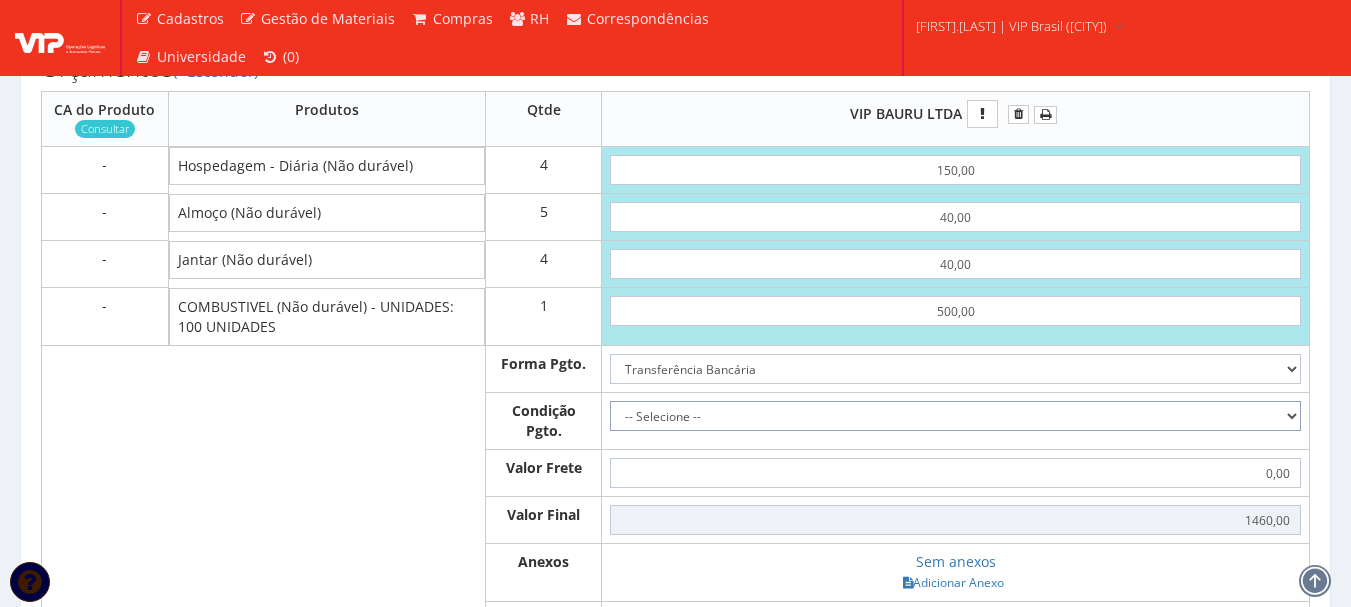 click on "-- Selecione --
À vista
7 dias
10 dias" at bounding box center [955, 416] 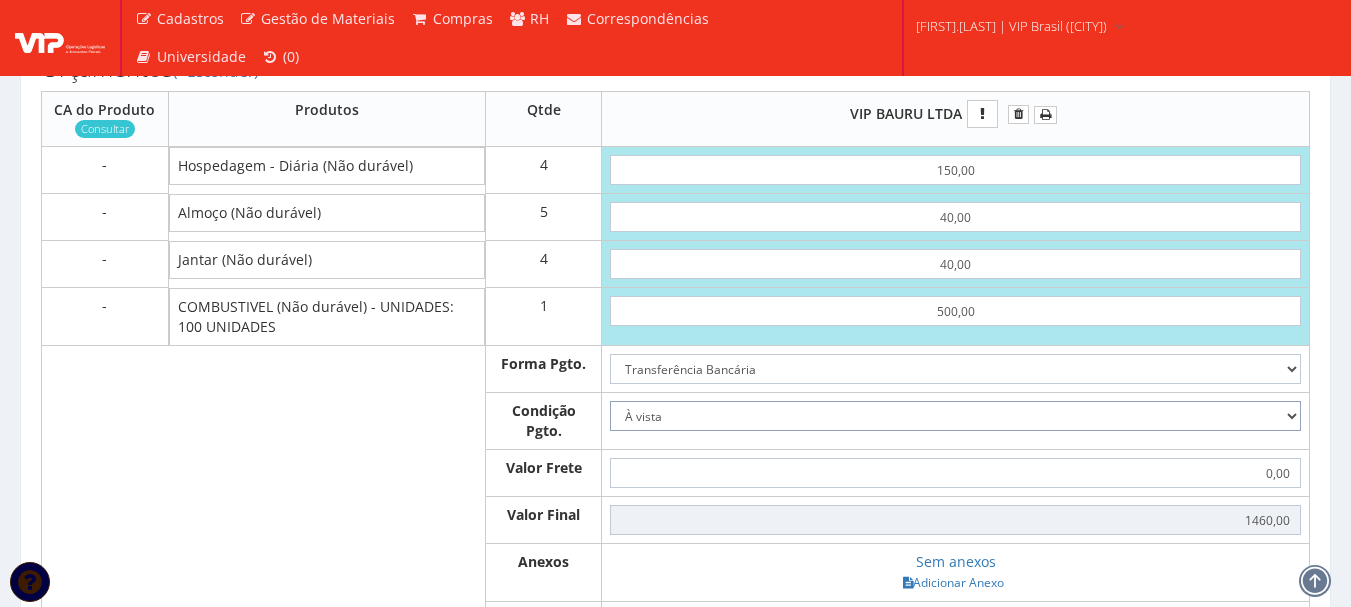 click on "-- Selecione --
À vista
7 dias
10 dias" at bounding box center [955, 416] 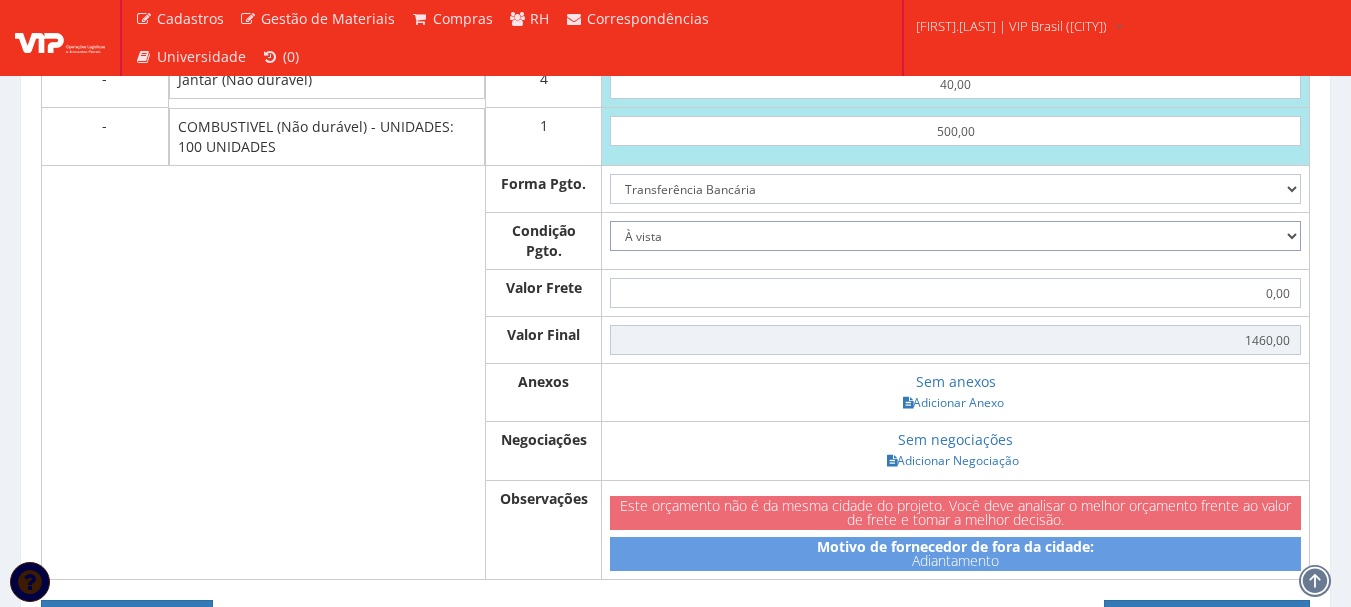 scroll, scrollTop: 1100, scrollLeft: 0, axis: vertical 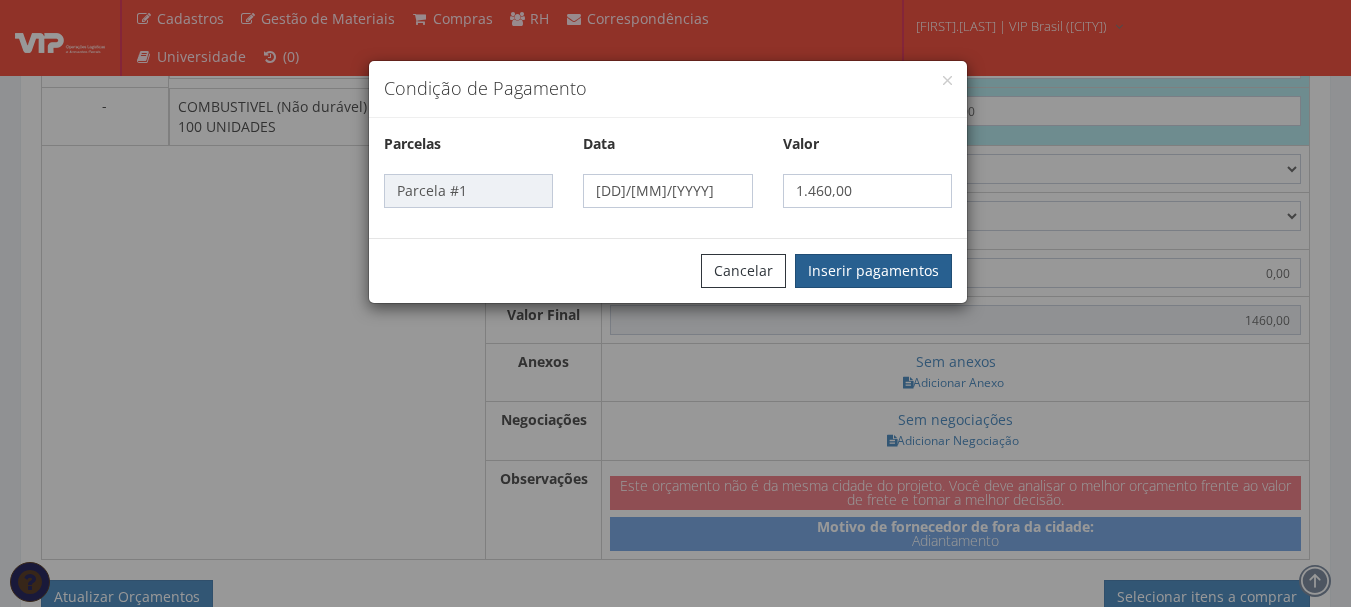 click on "Inserir pagamentos" at bounding box center [873, 271] 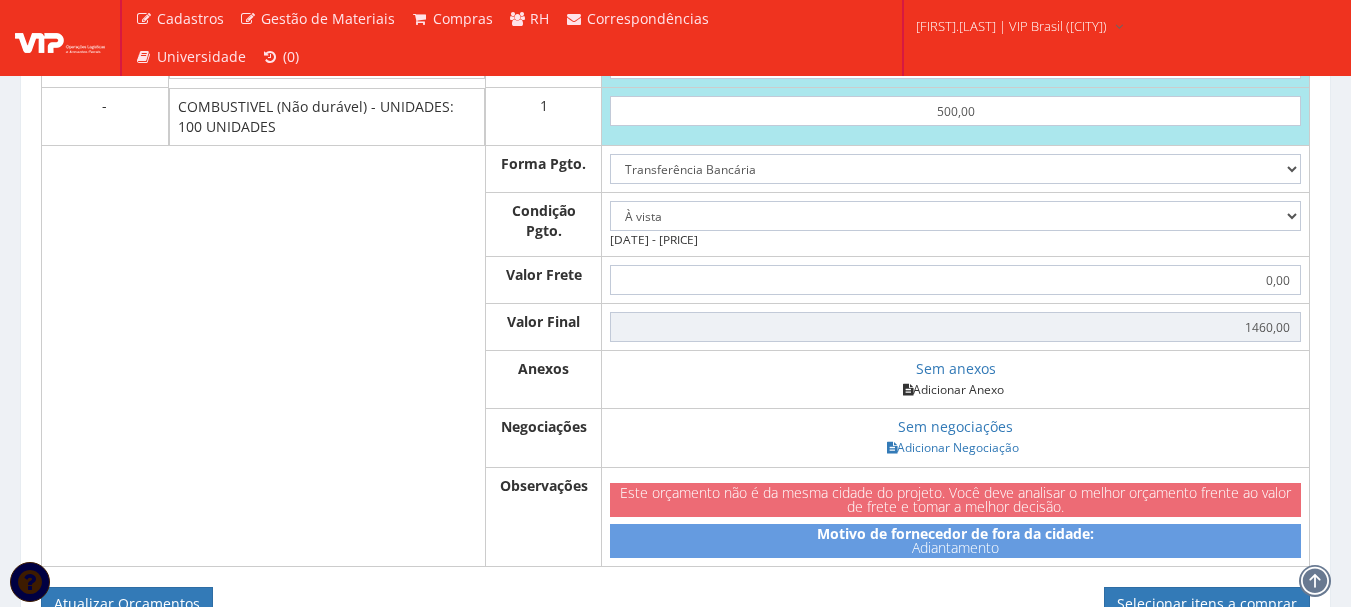 click on "Adicionar Anexo" at bounding box center [953, 389] 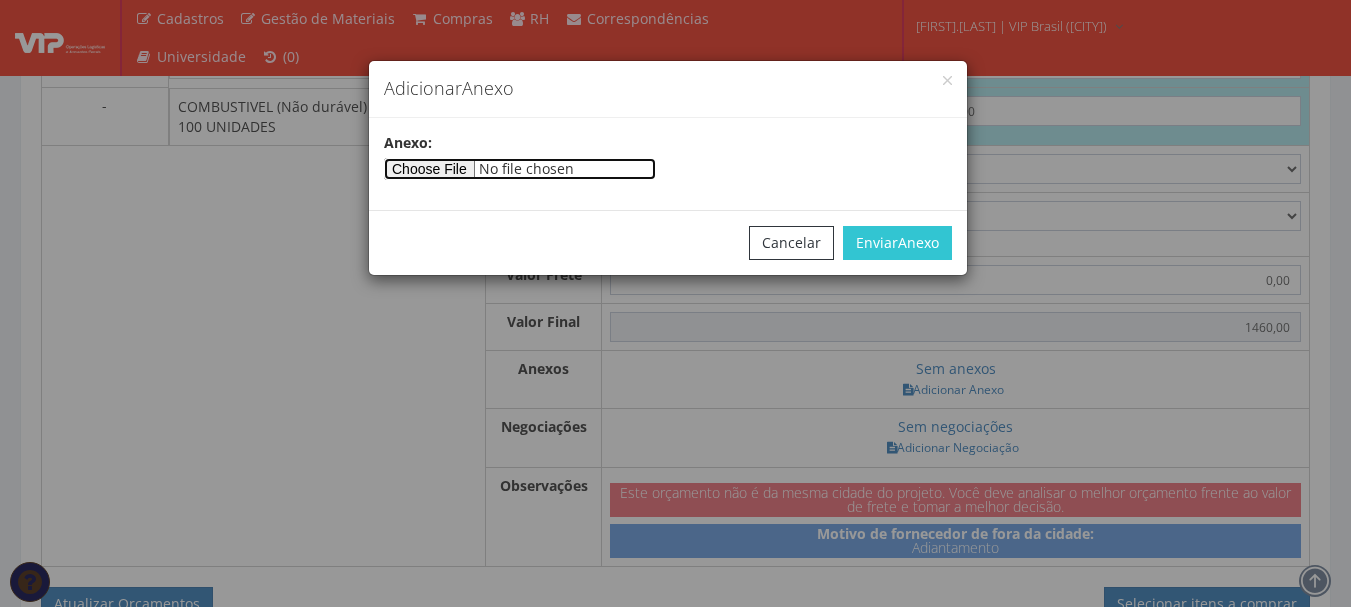 click at bounding box center [520, 169] 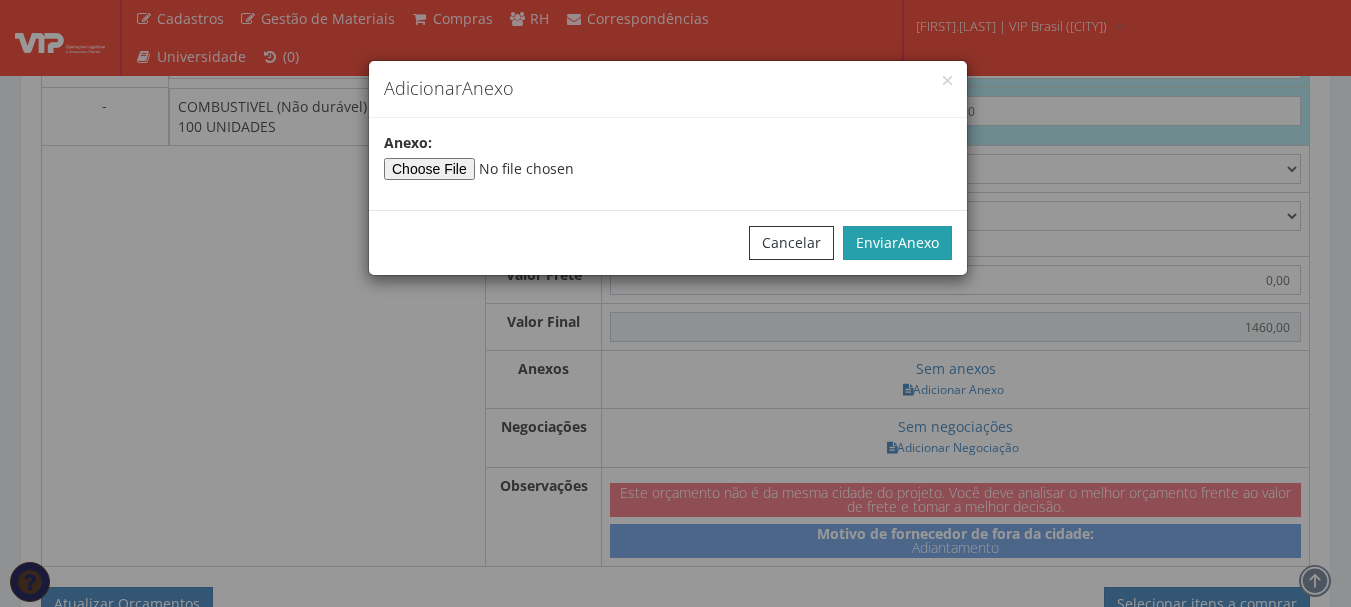click on "Anexo" at bounding box center [918, 242] 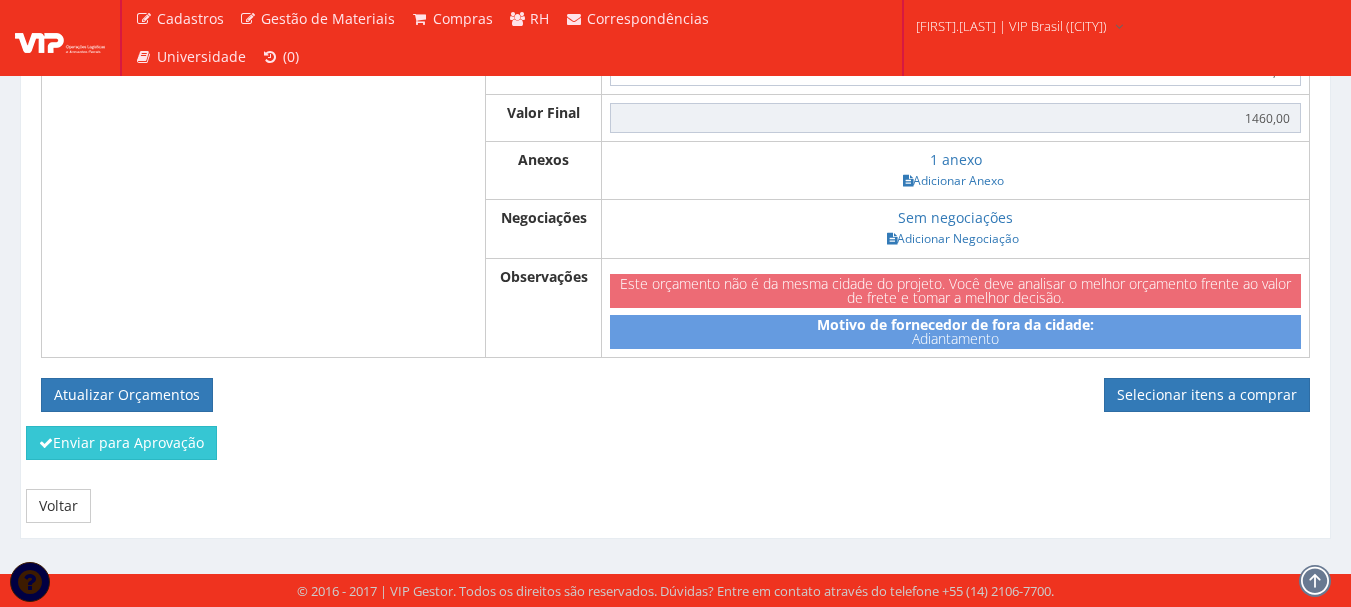 scroll, scrollTop: 1329, scrollLeft: 0, axis: vertical 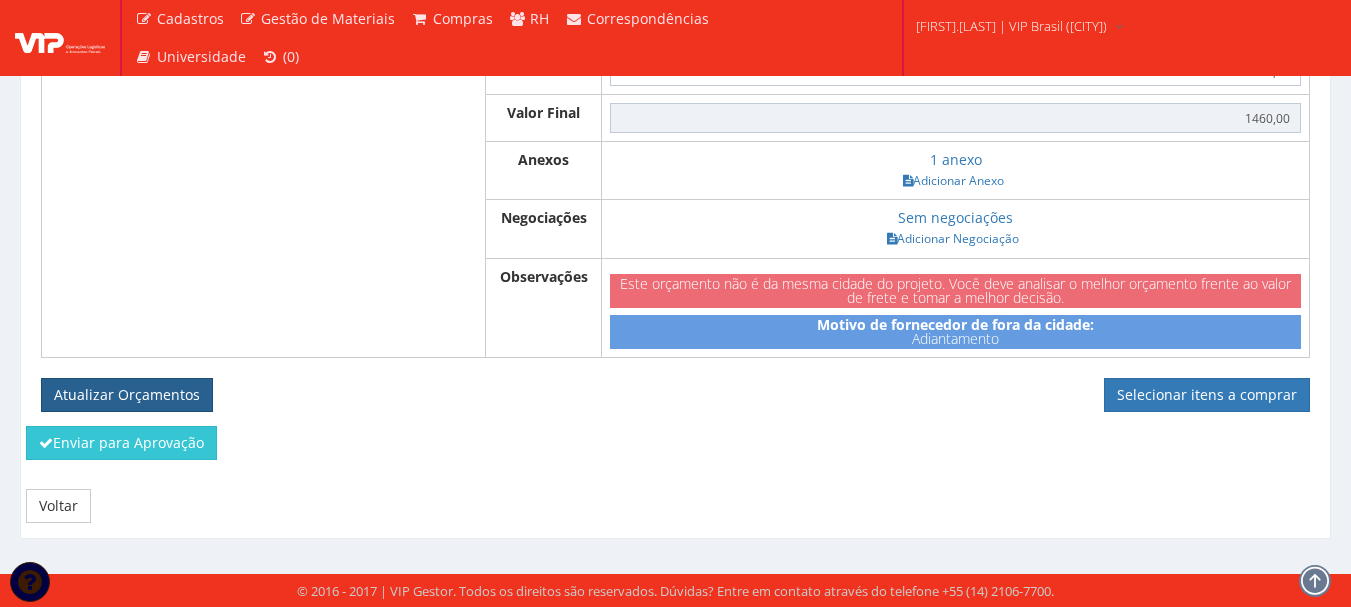 click on "Atualizar Orçamentos" at bounding box center [127, 395] 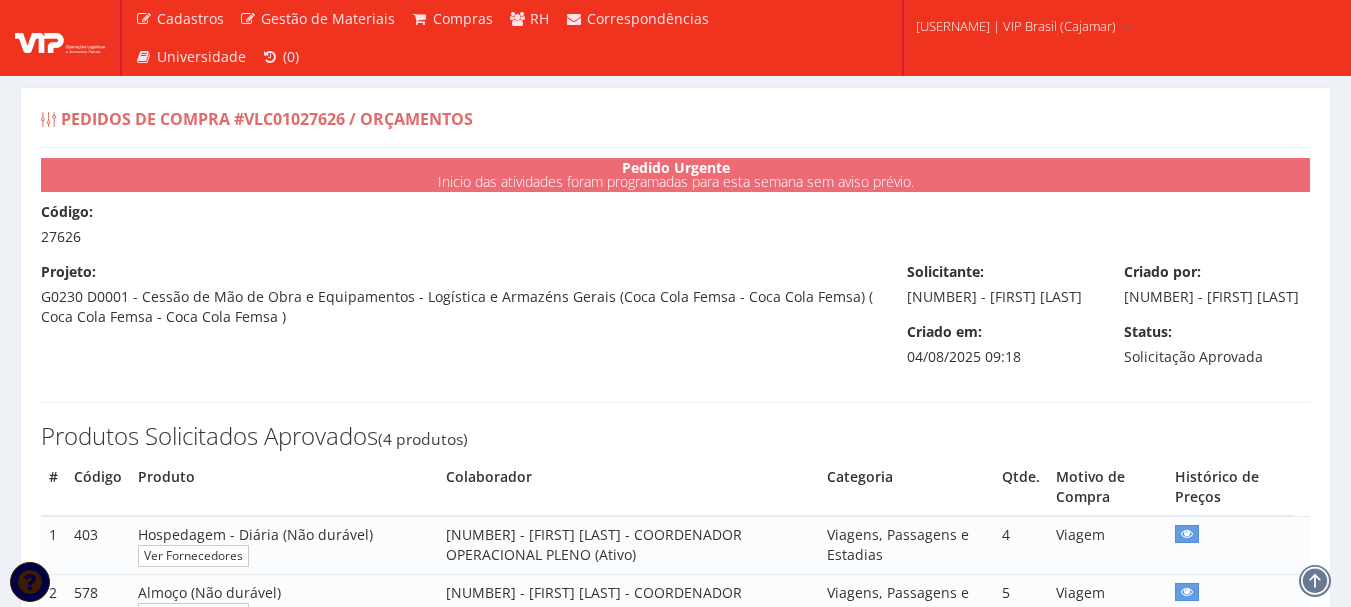 select on "0" 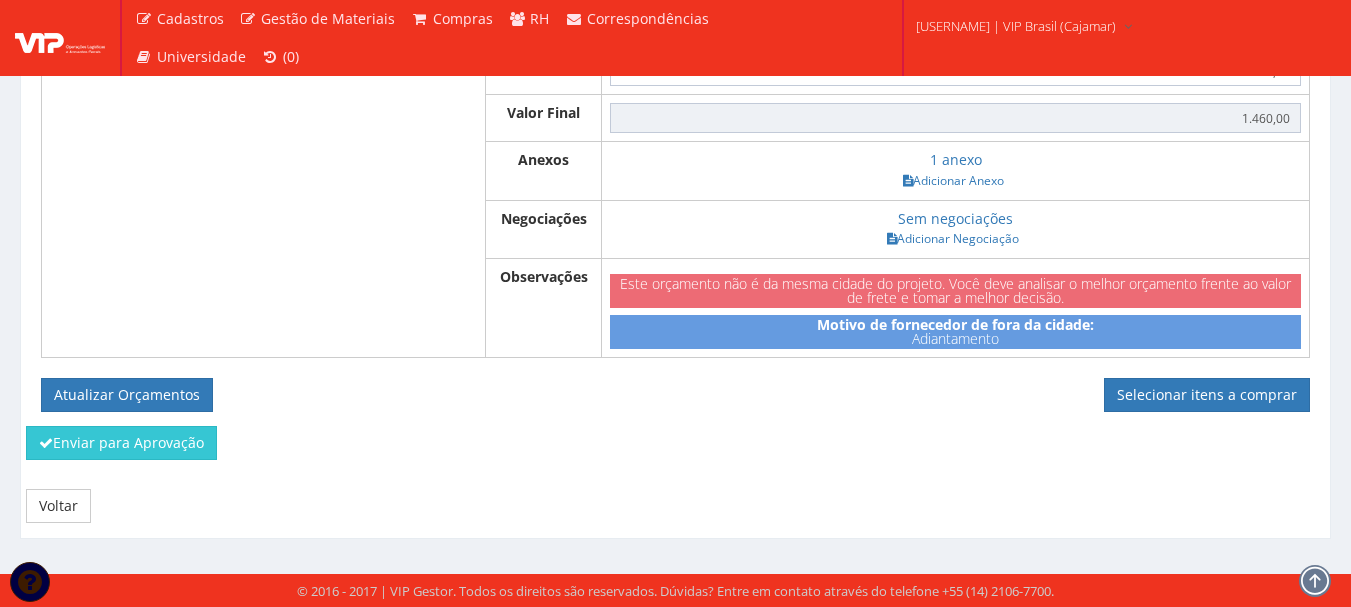 scroll, scrollTop: 1257, scrollLeft: 0, axis: vertical 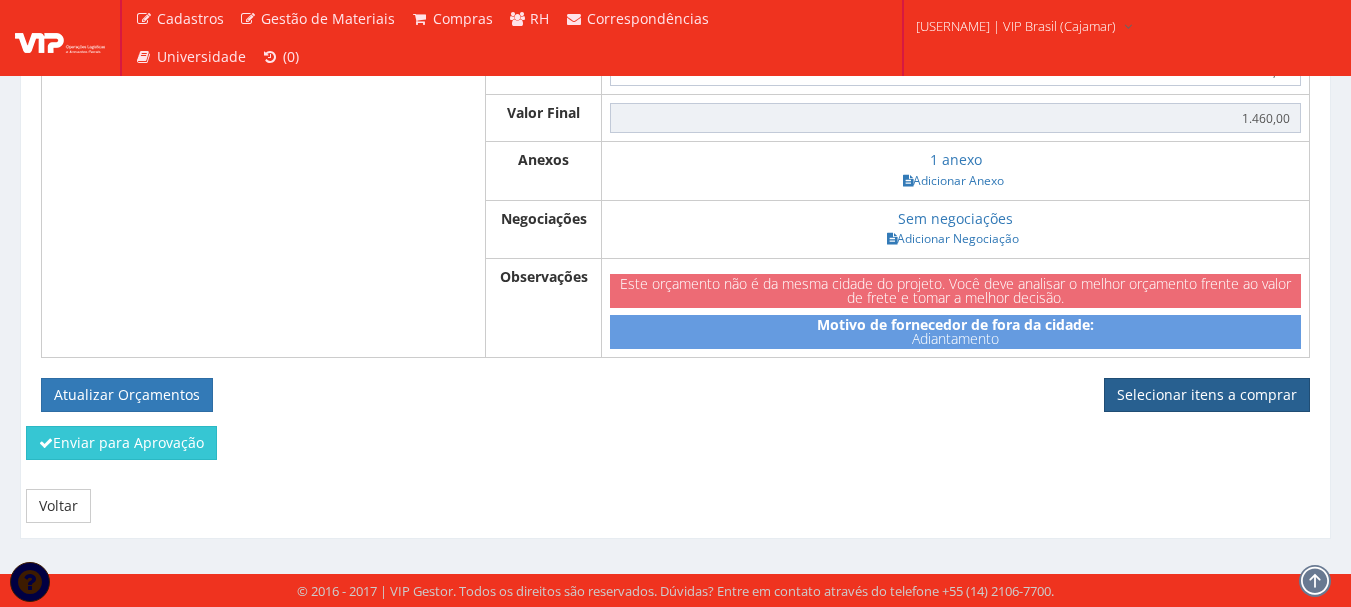click on "Selecionar itens a
comprar" at bounding box center (1207, 395) 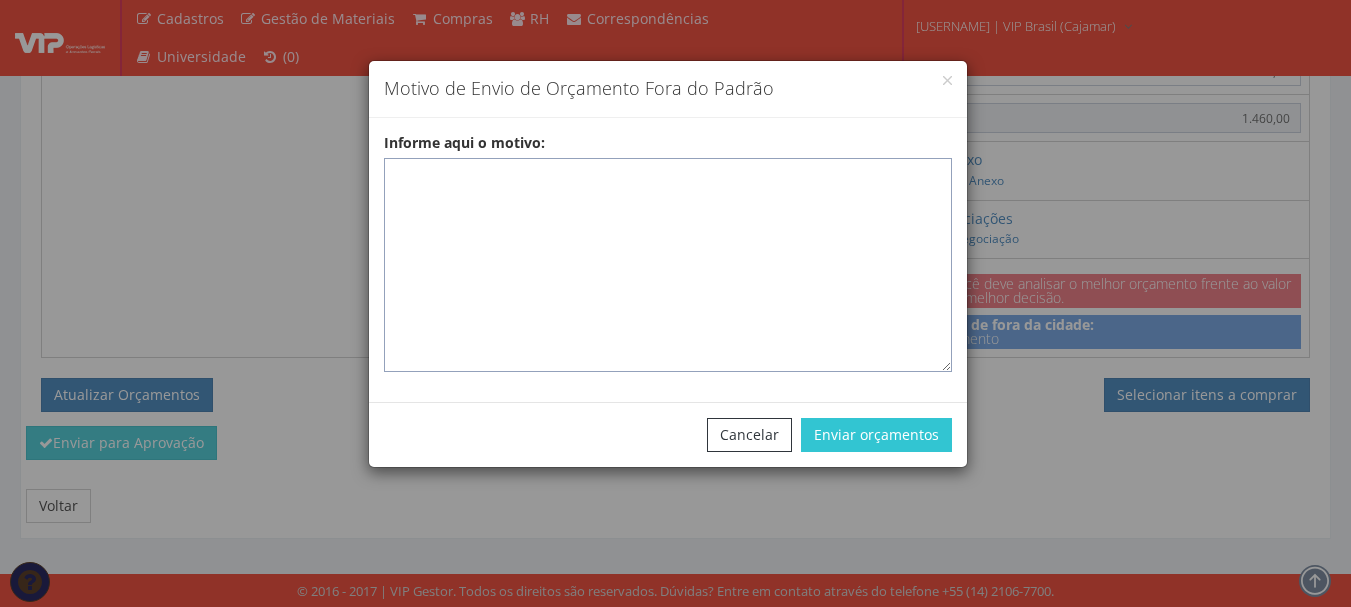 click on "Informe aqui o motivo:" at bounding box center [668, 265] 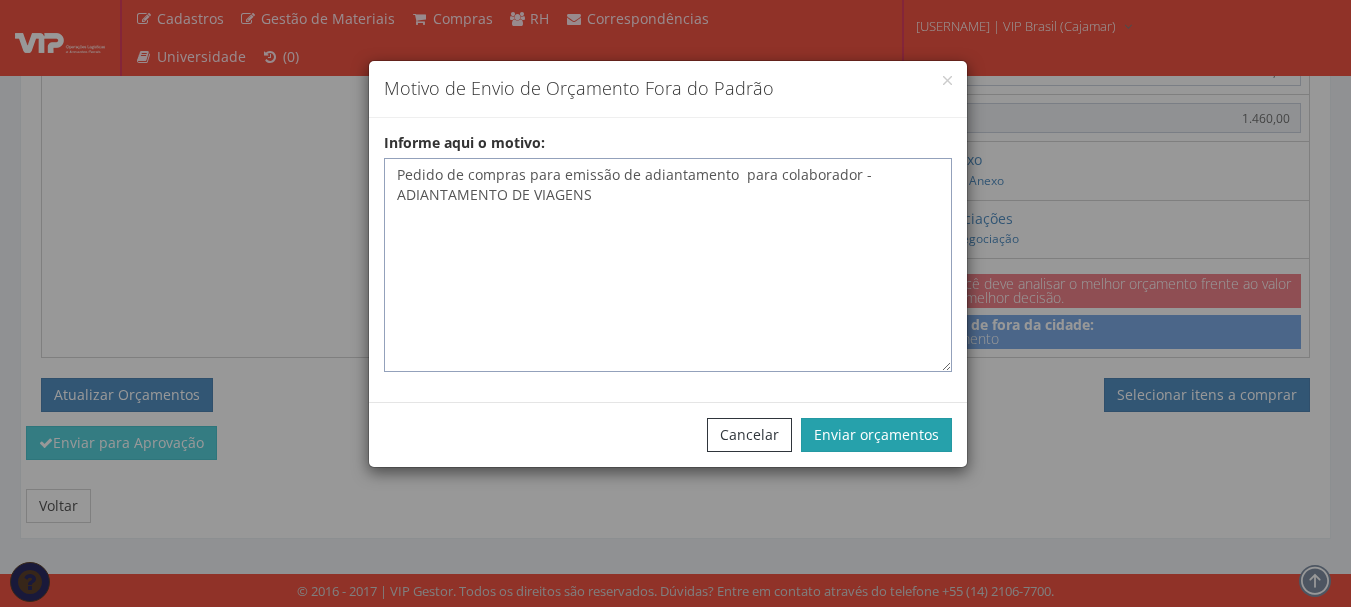 type on "Pedido de compras para emissão de adiantamento  para colaborador - ADIANTAMENTO DE VIAGENS" 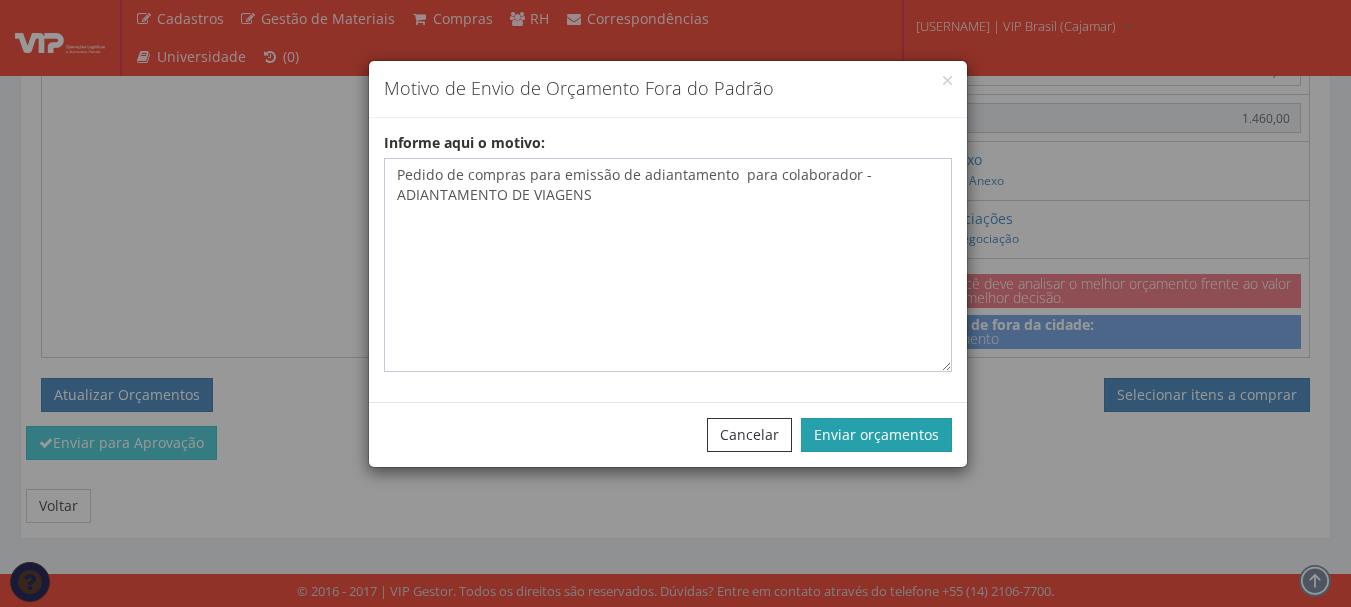 click on "Enviar orçamentos" at bounding box center (876, 435) 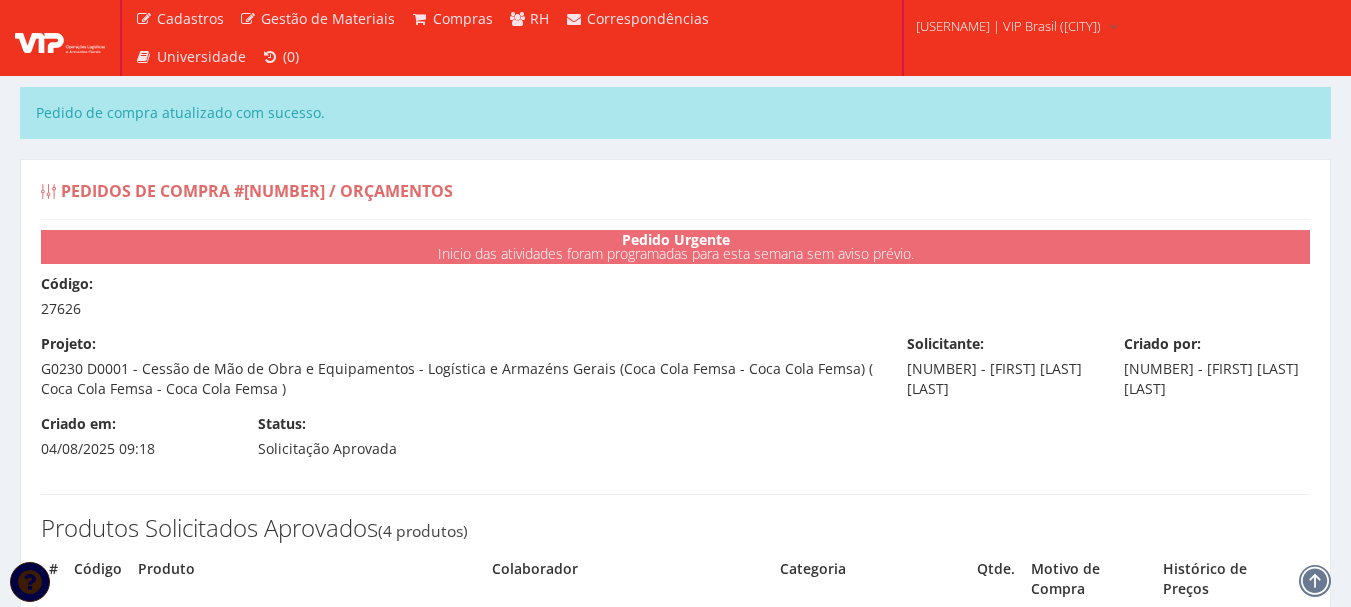 select on "0" 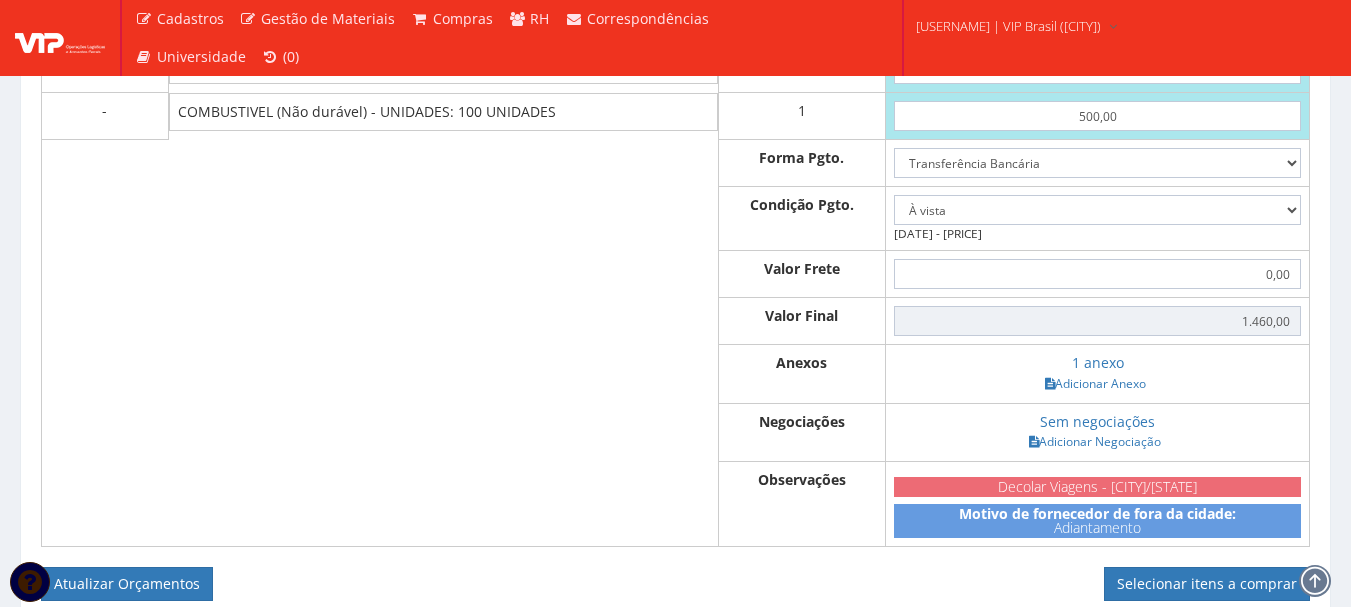 scroll, scrollTop: 1300, scrollLeft: 0, axis: vertical 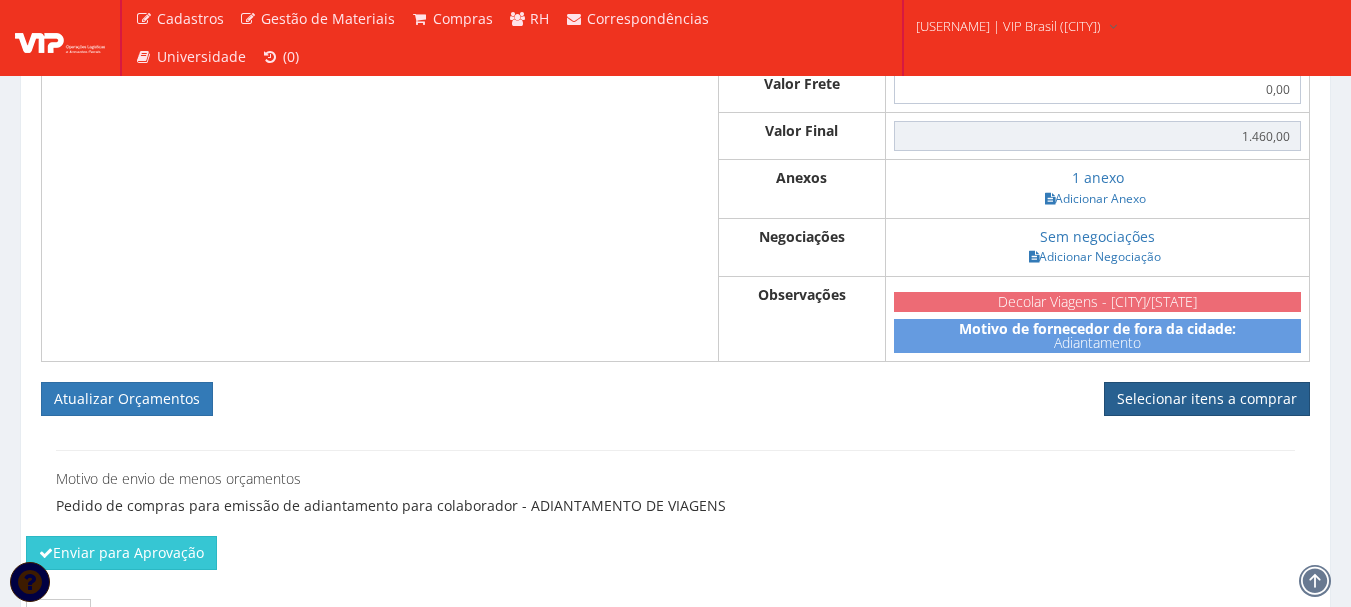 click on "Selecionar itens a
comprar" at bounding box center [1207, 399] 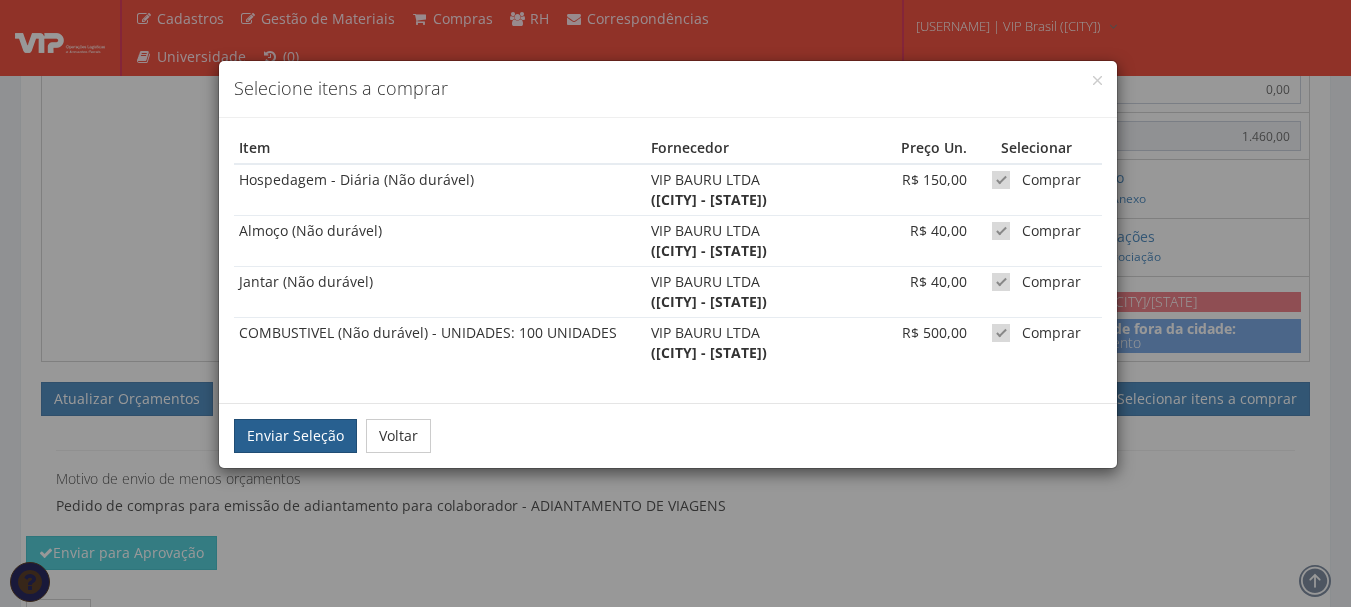 click on "Enviar Seleção" at bounding box center (295, 436) 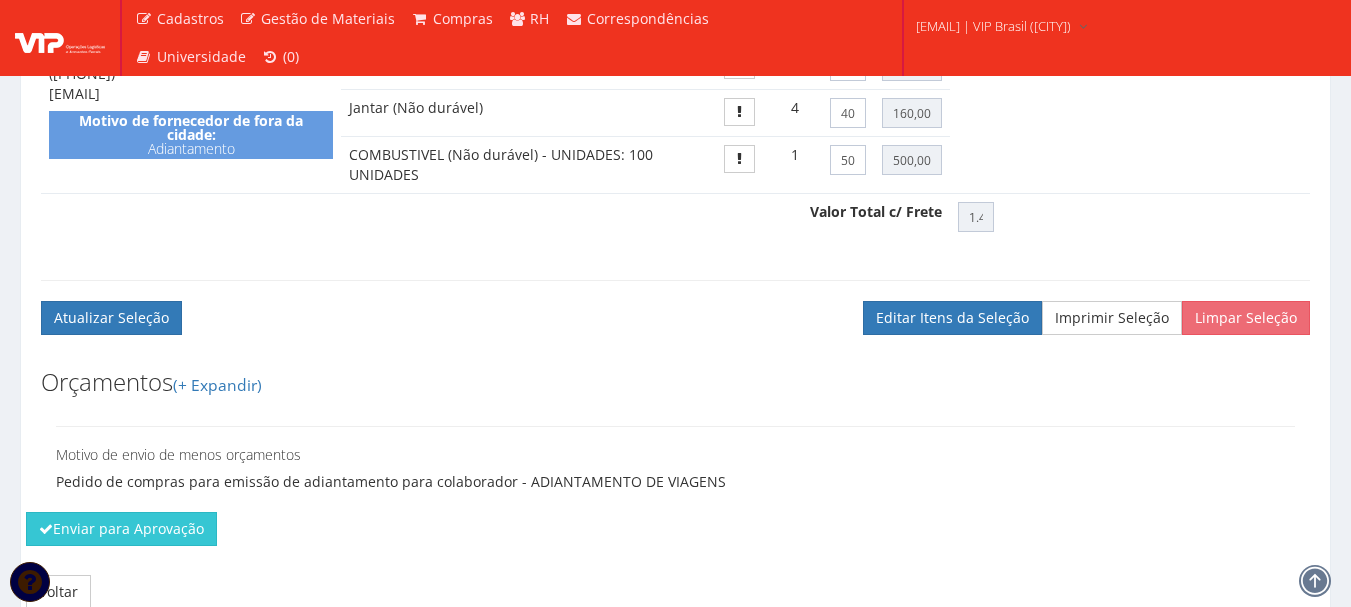 scroll, scrollTop: 1084, scrollLeft: 0, axis: vertical 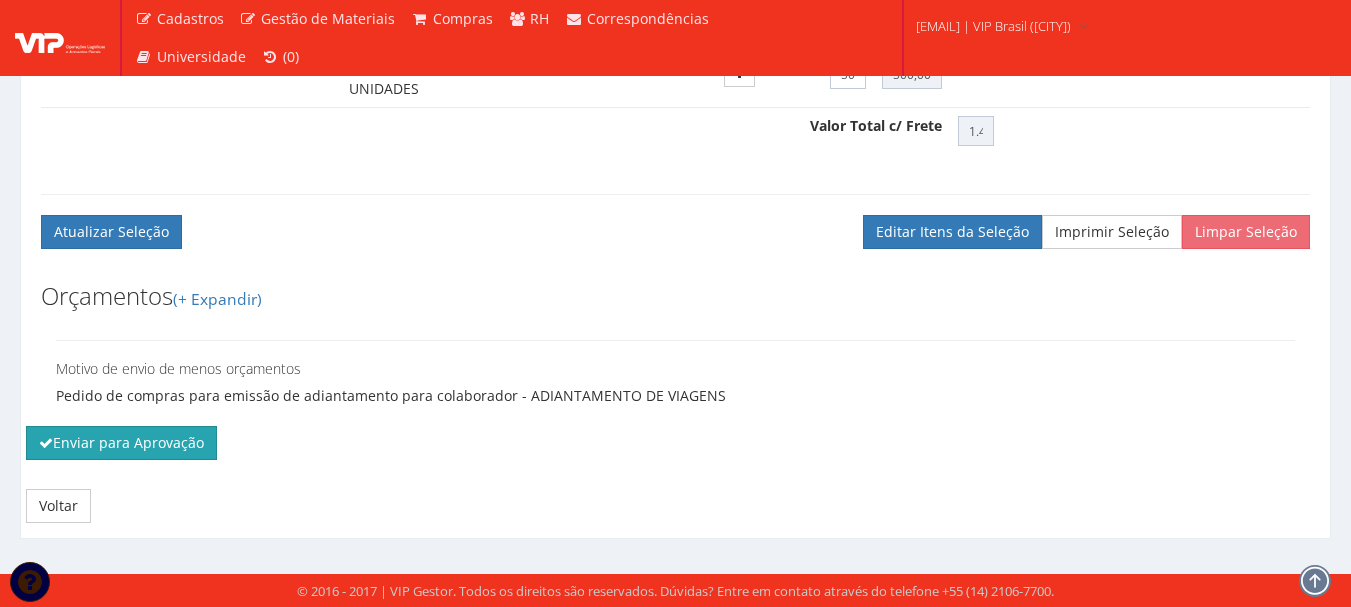 click on "Enviar para Aprovação" at bounding box center [121, 443] 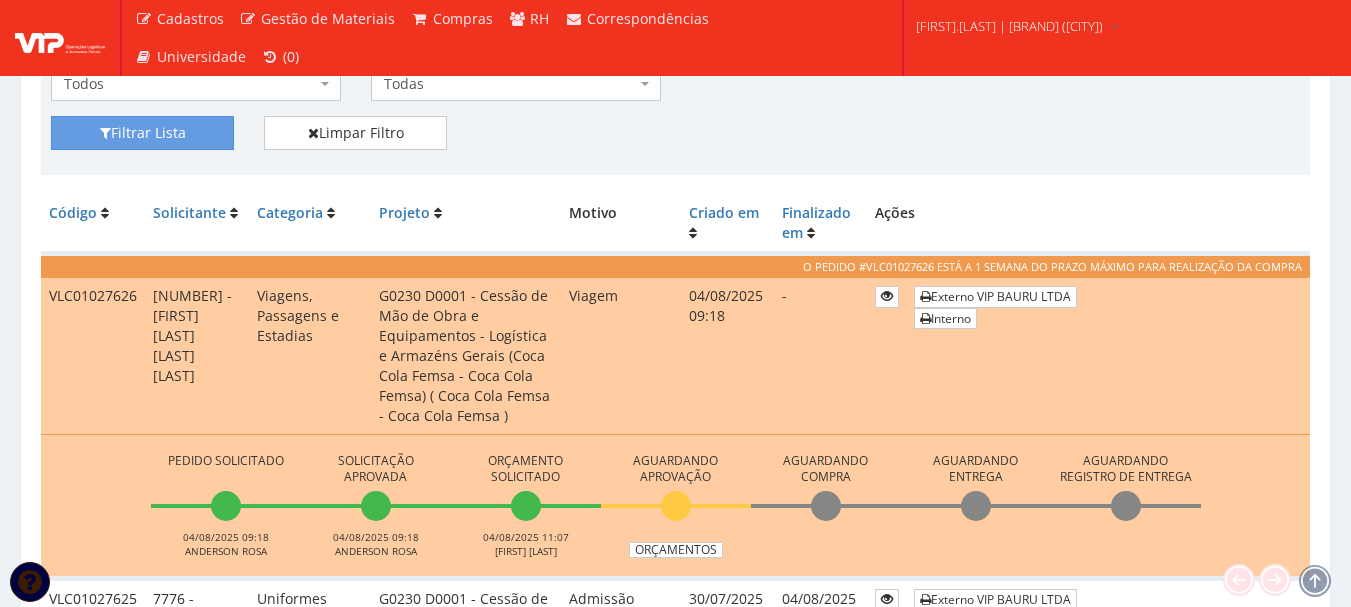 scroll, scrollTop: 500, scrollLeft: 0, axis: vertical 